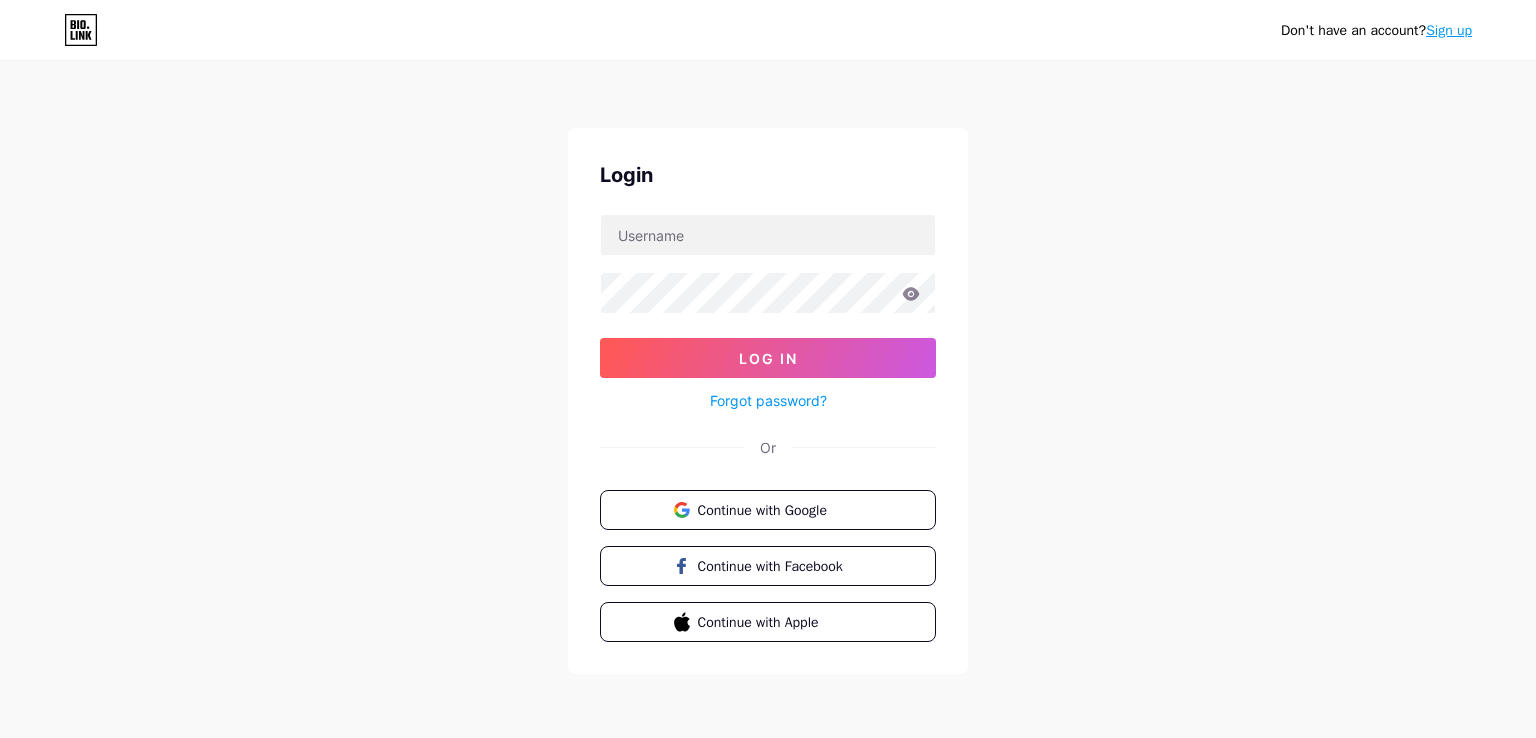 scroll, scrollTop: 0, scrollLeft: 0, axis: both 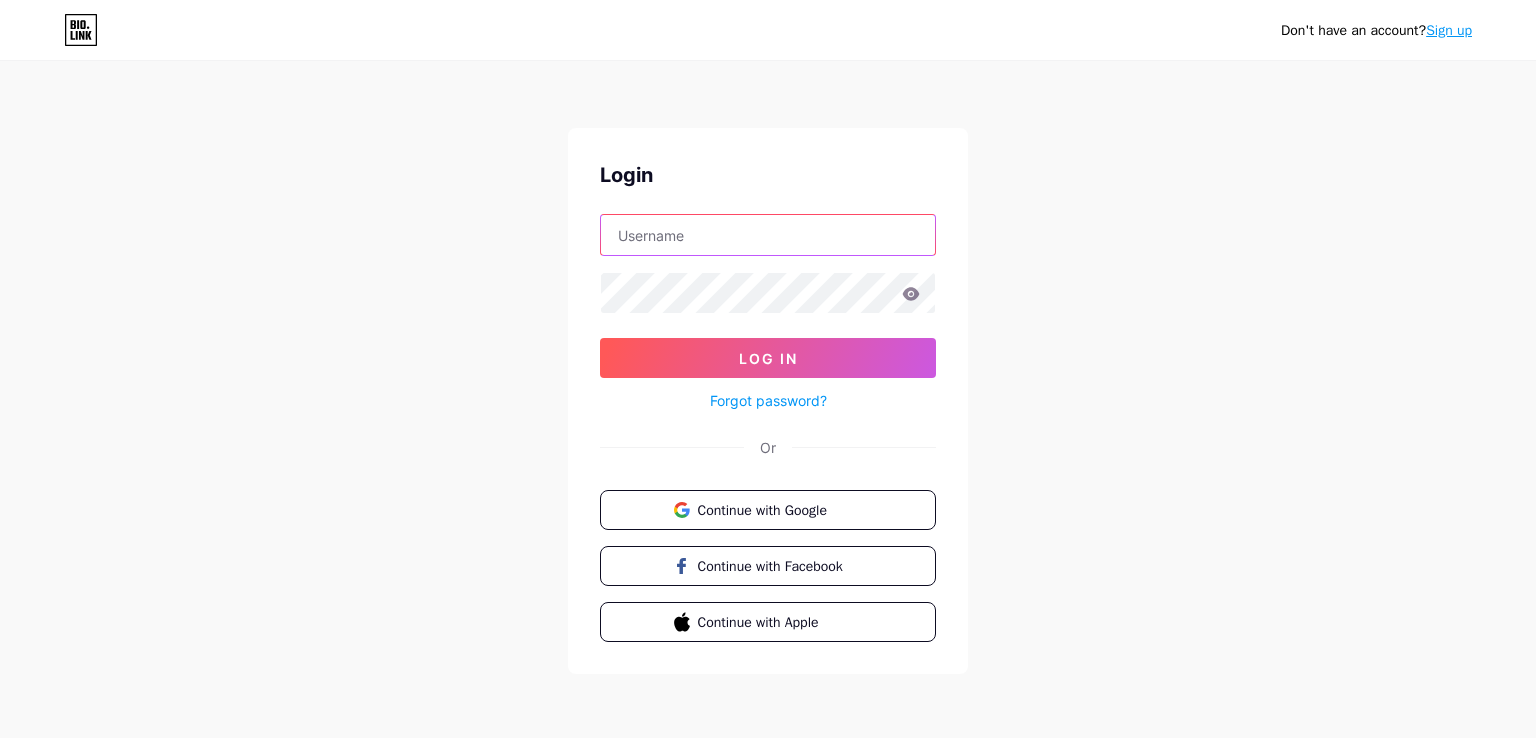 click at bounding box center [768, 235] 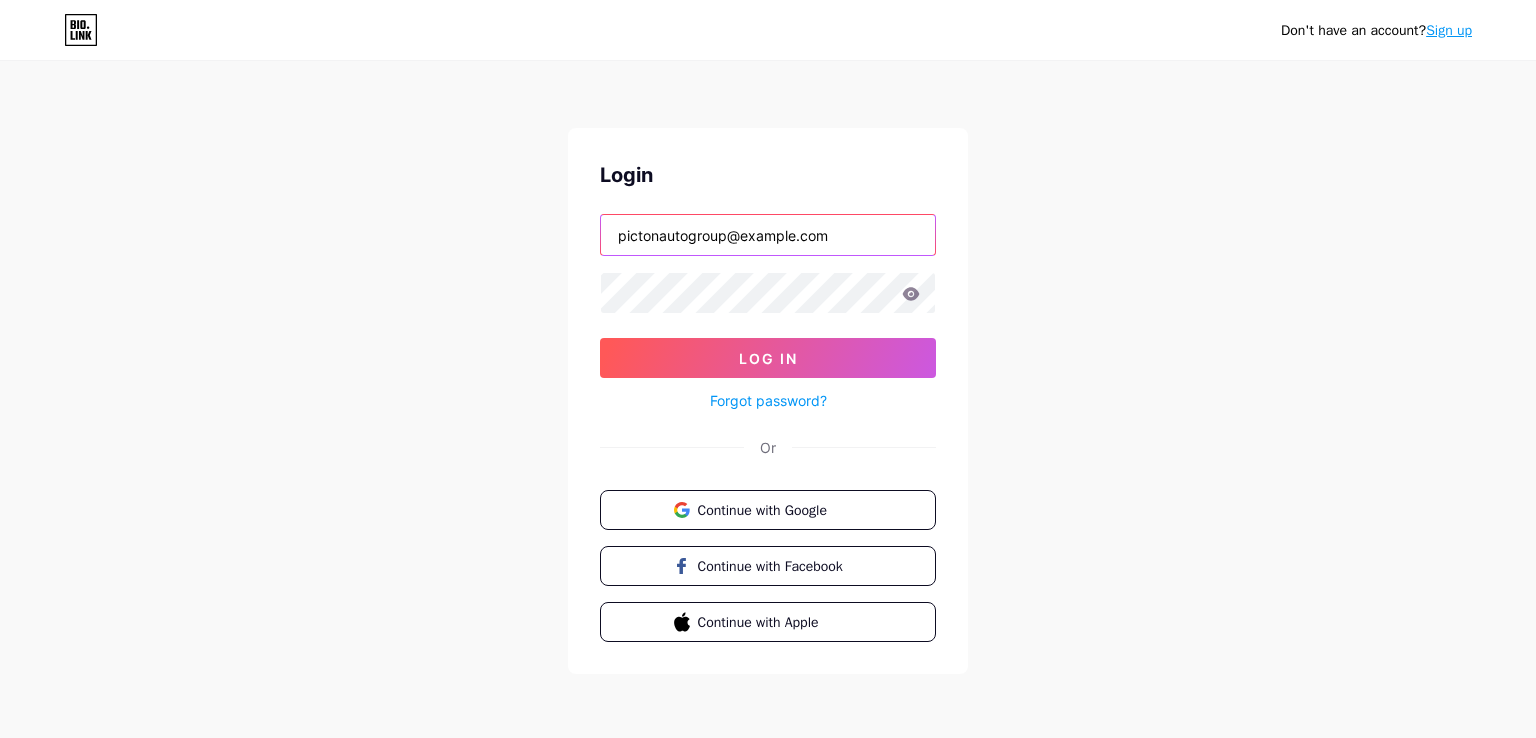 click on "pictonautogroup@example.com" at bounding box center (768, 235) 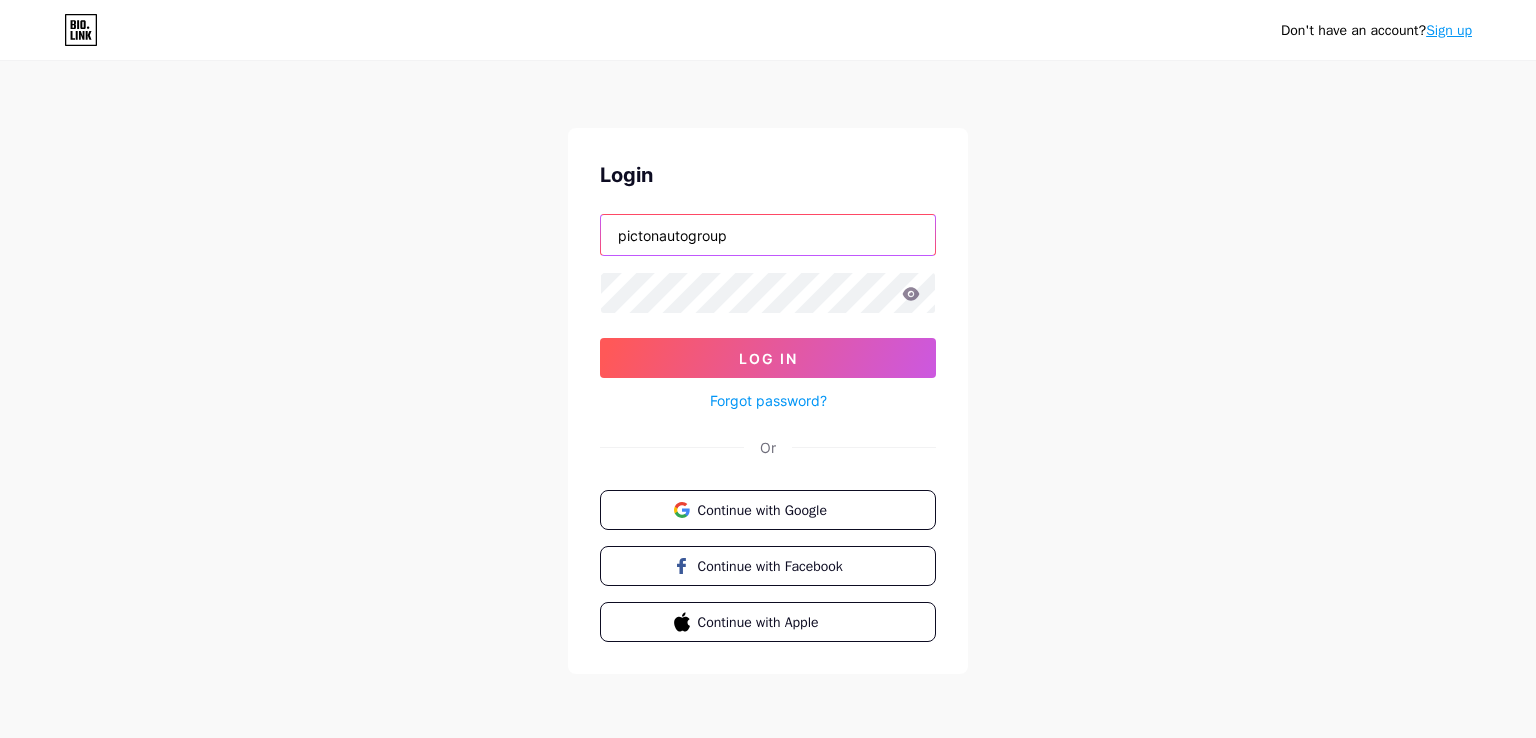 type on "pictonautogroup" 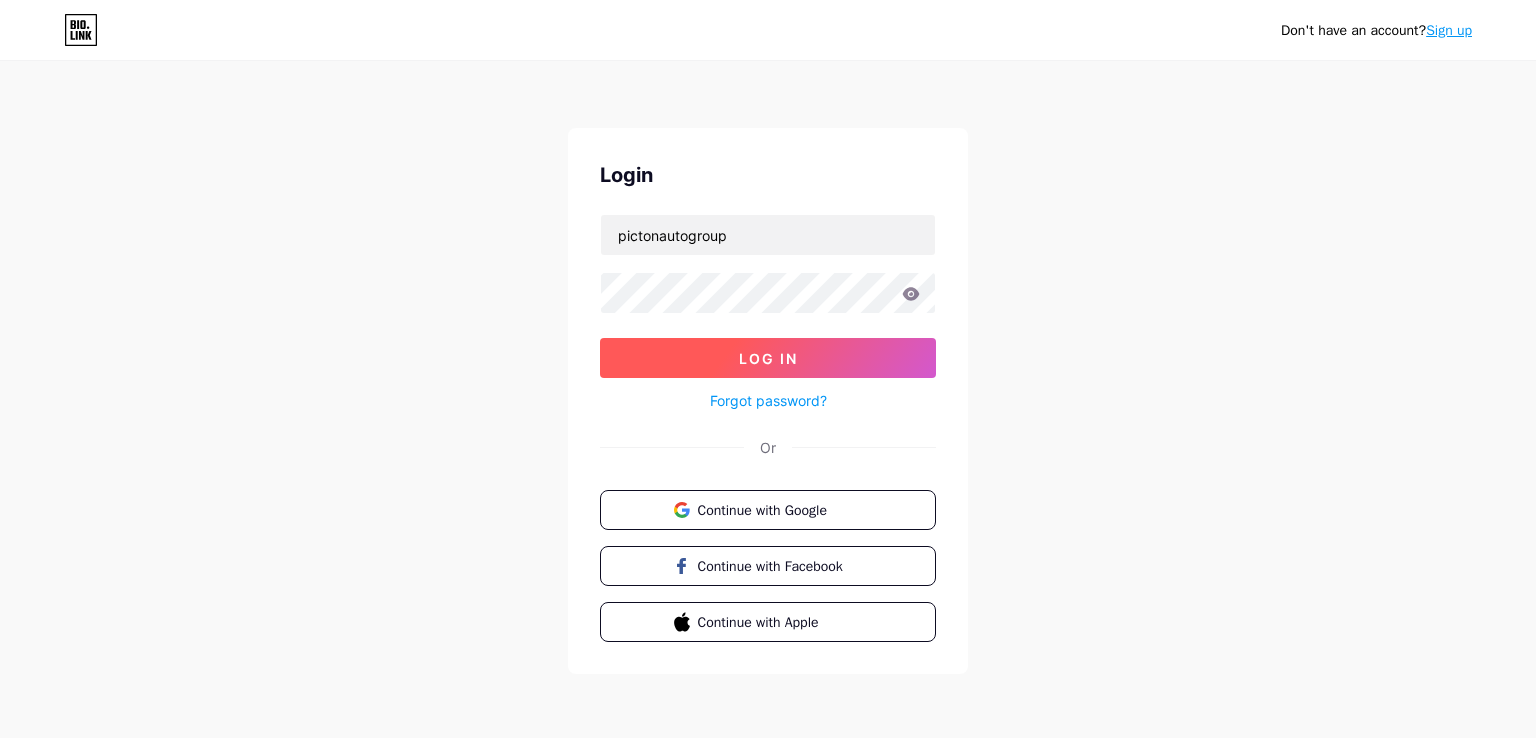 click on "Log In" at bounding box center [768, 358] 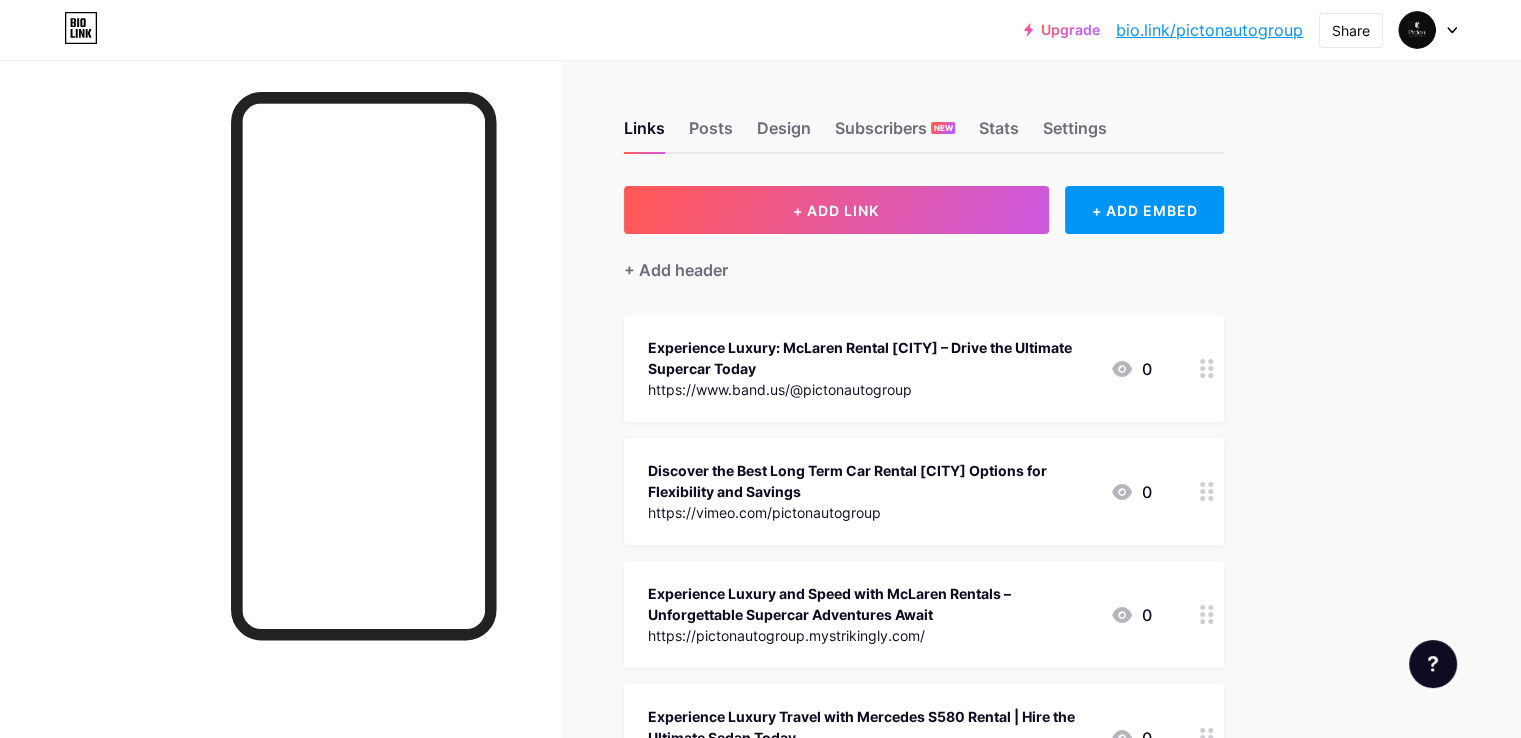 click on "Experience Luxury: McLaren Rental [CITY] – Drive the Ultimate Supercar Today" at bounding box center (871, 358) 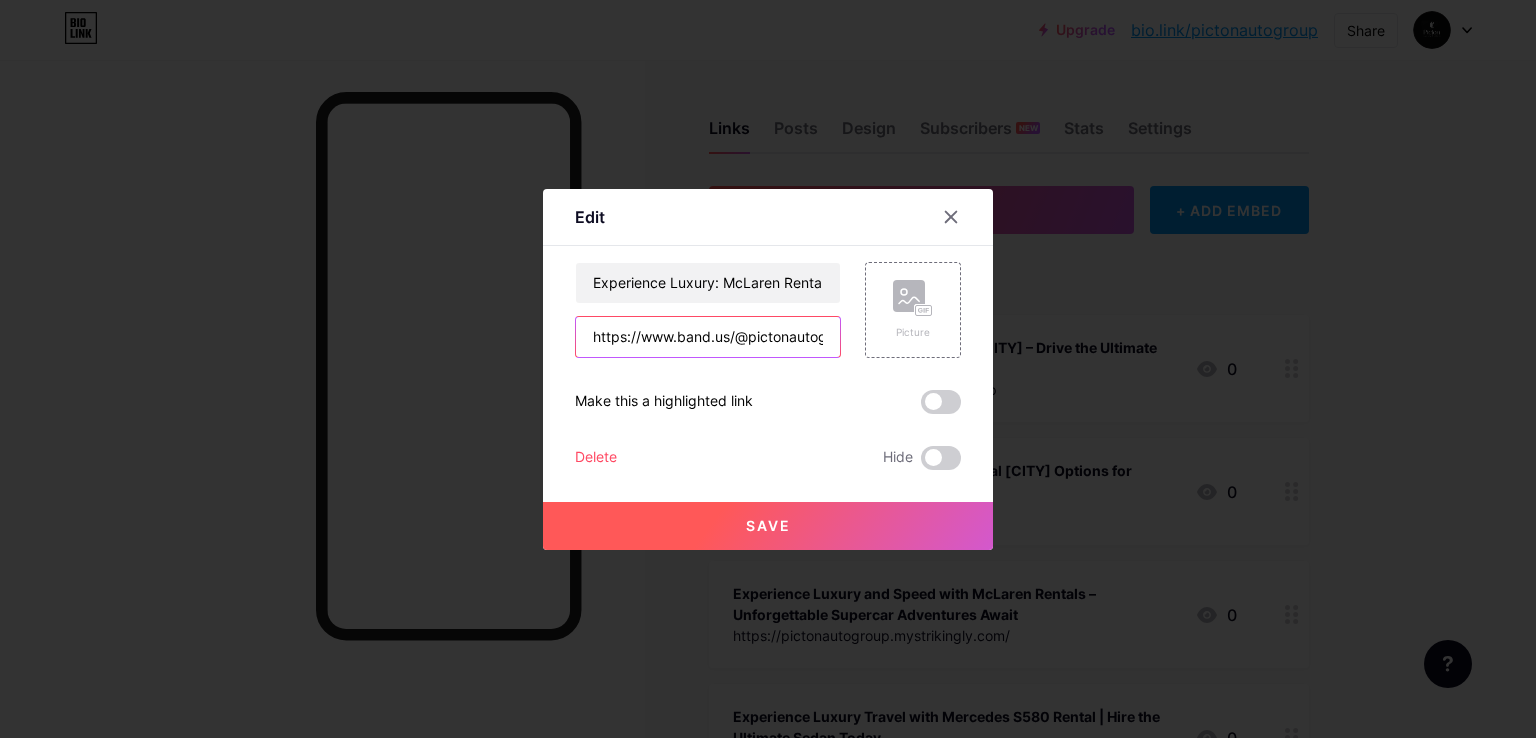 click on "https://www.band.us/@pictonautogroup" at bounding box center (708, 337) 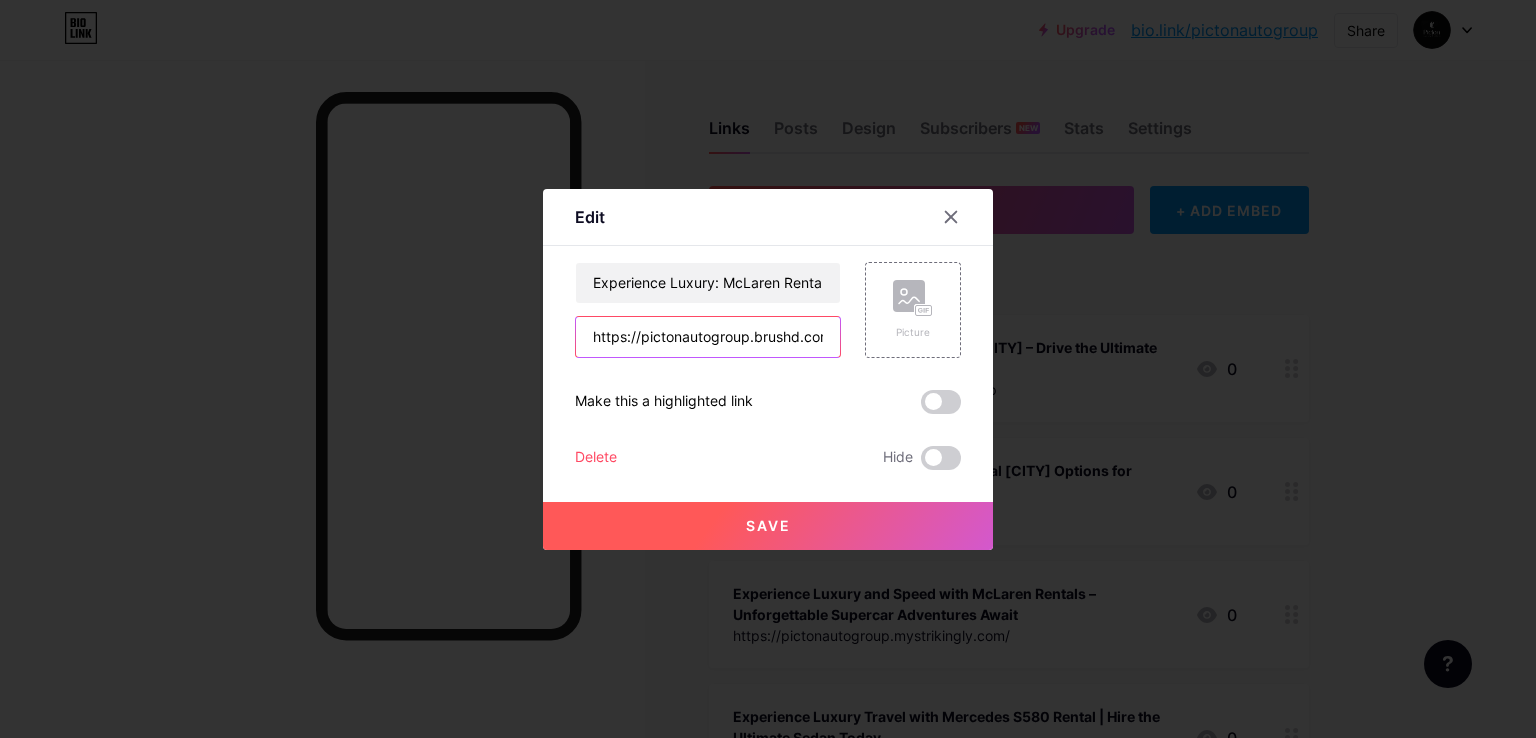 scroll, scrollTop: 0, scrollLeft: 13, axis: horizontal 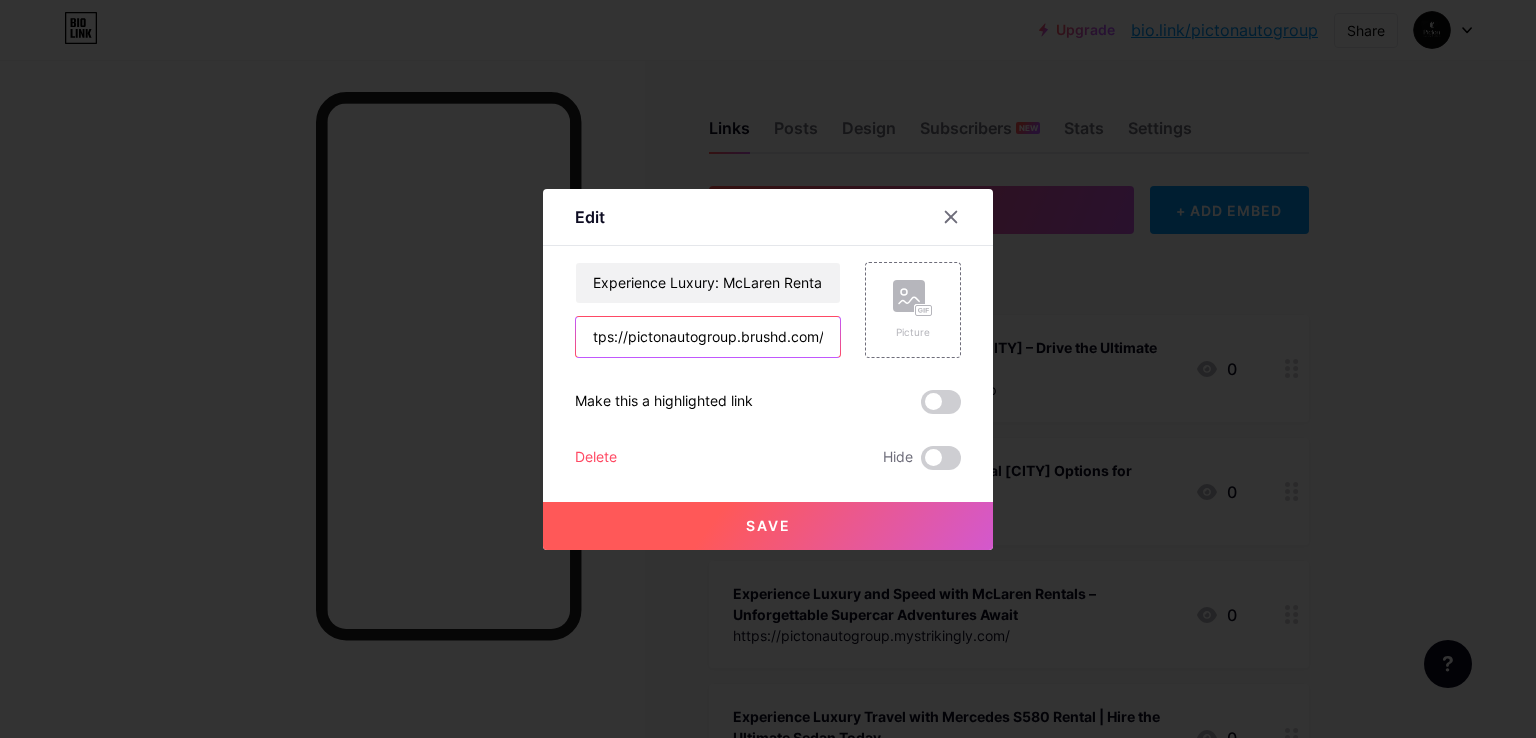 type on "https://pictonautogroup.brushd.com/" 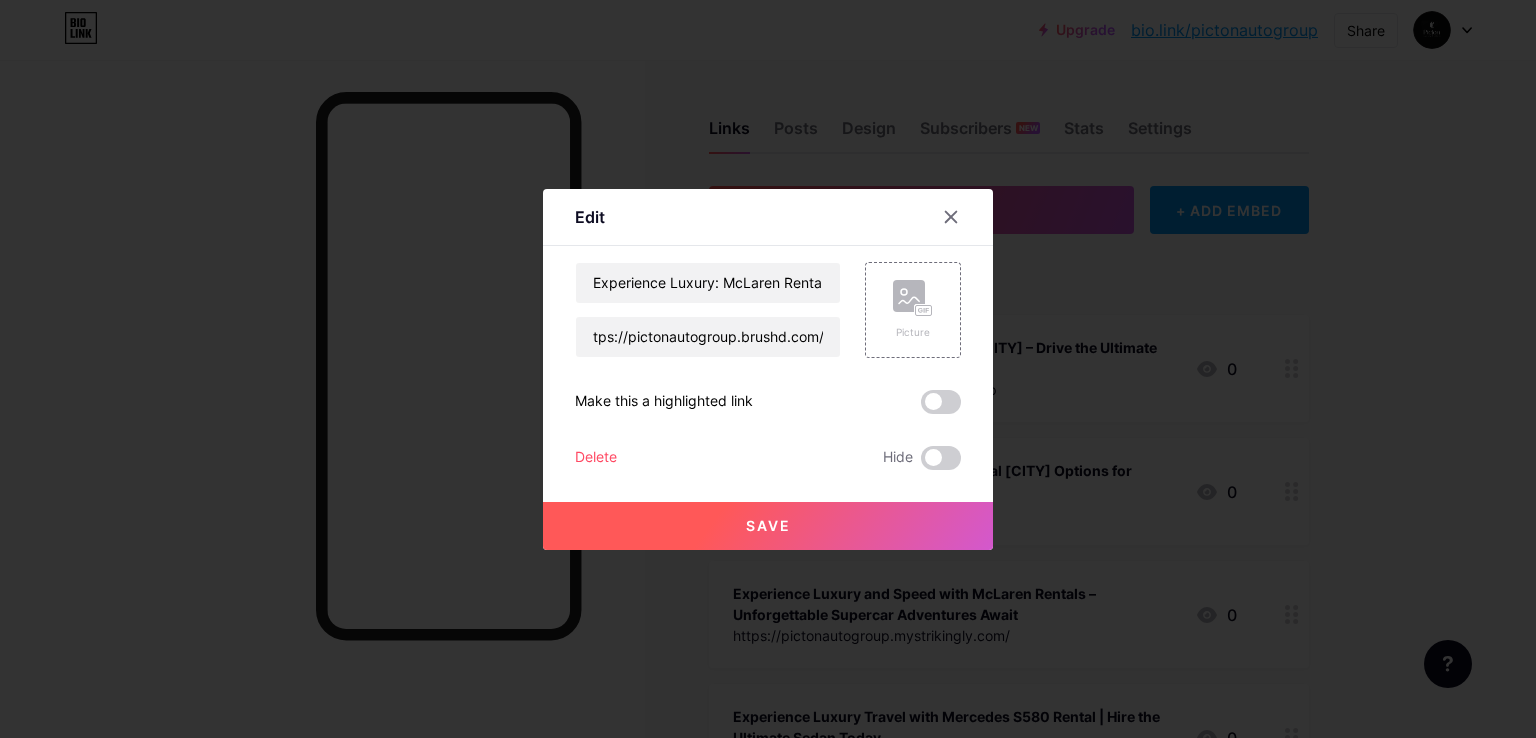 click on "Save" at bounding box center [768, 526] 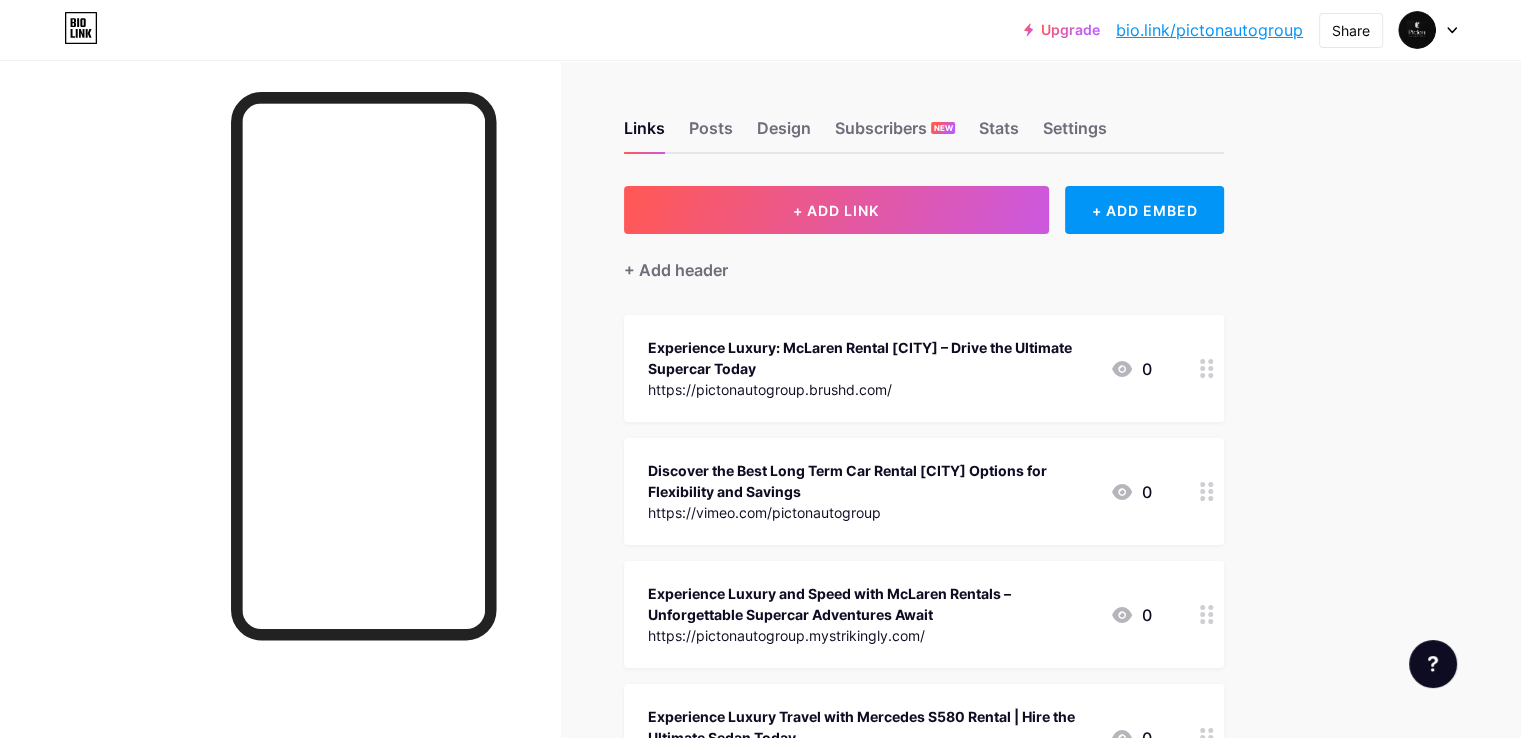 click on "Discover the Best Long Term Car Rental [CITY] Options for Flexibility and Savings" at bounding box center (871, 481) 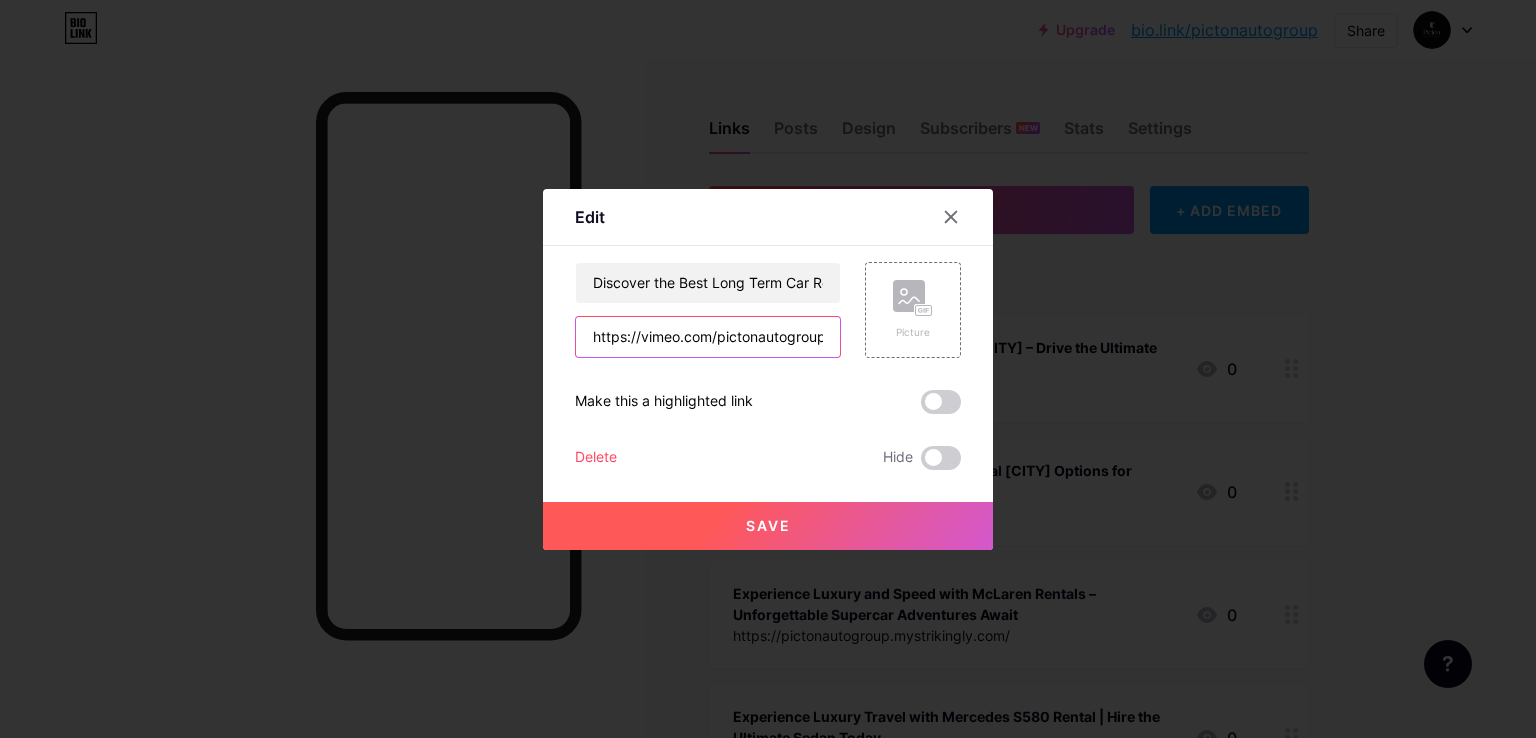 click on "https://vimeo.com/pictonautogroup" at bounding box center (708, 337) 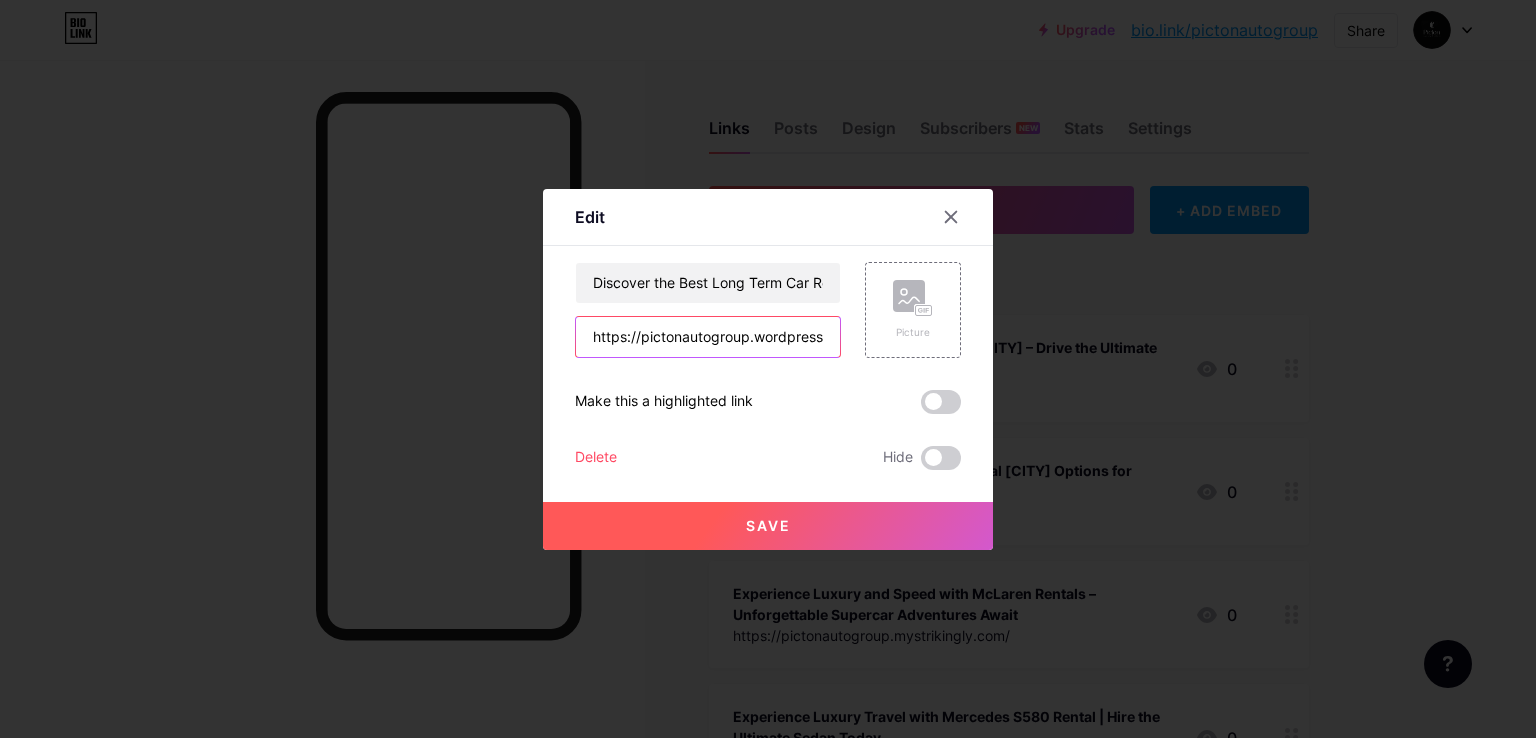 scroll, scrollTop: 0, scrollLeft: 305, axis: horizontal 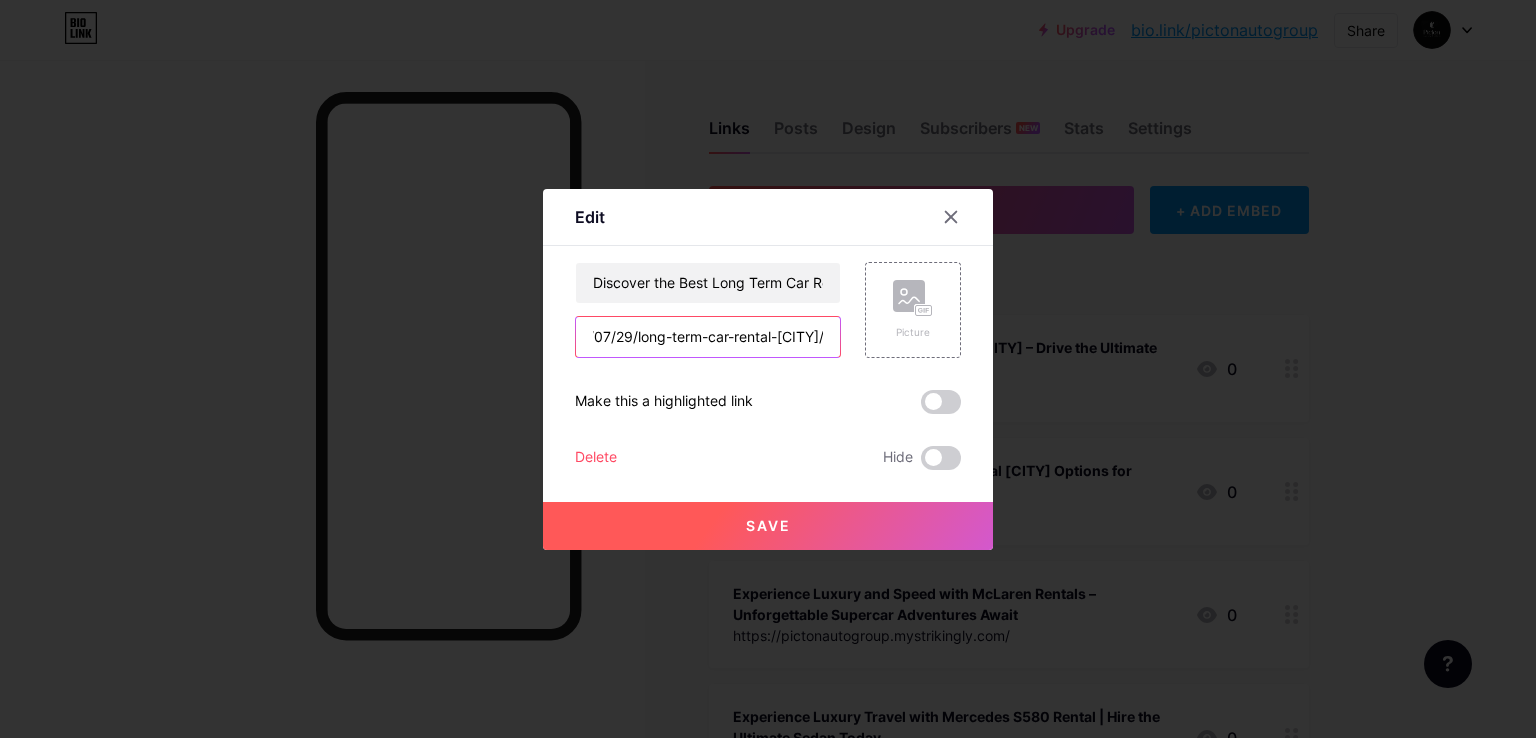 type on "https://pictonautogroup.wordpress.com/2025/07/29/long-term-car-rental-[CITY]/" 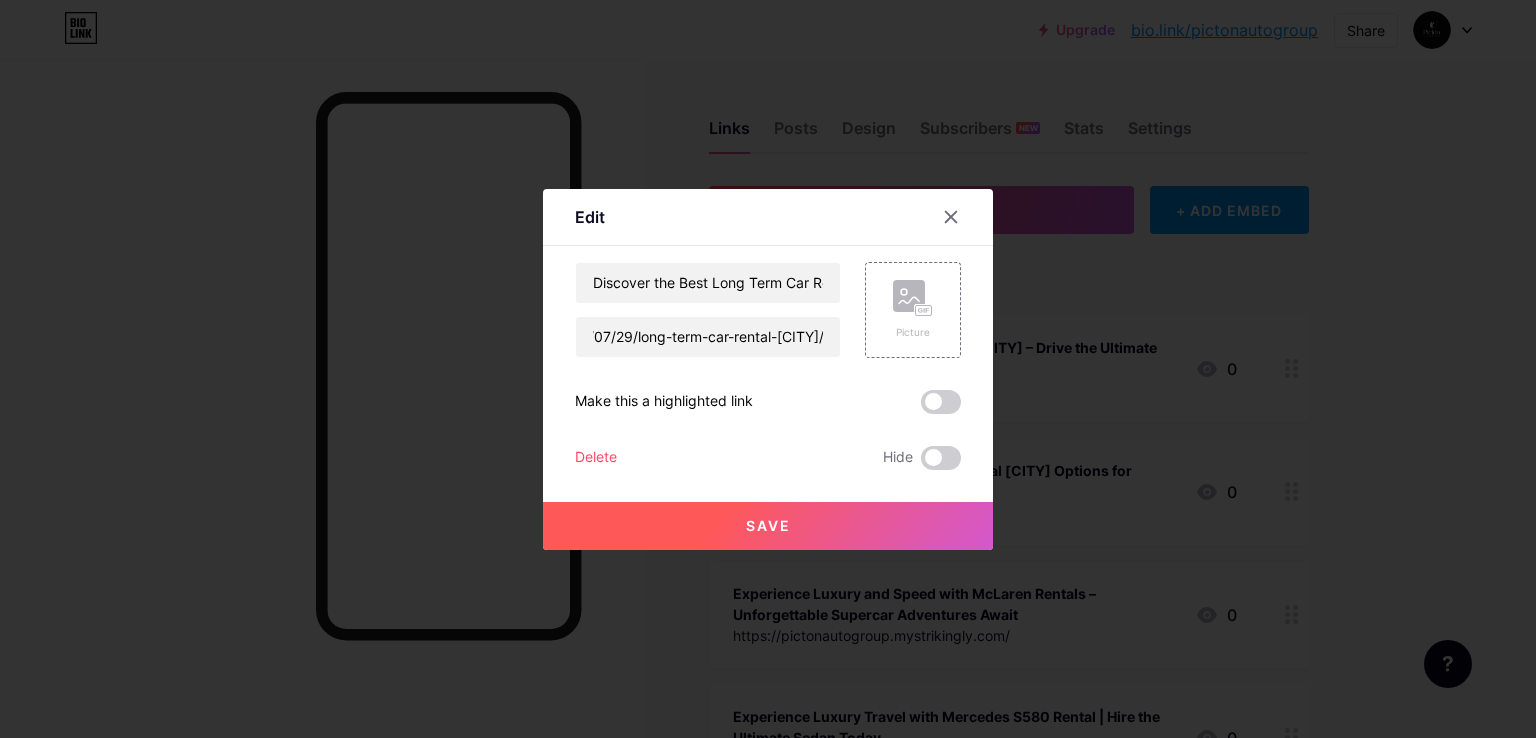 scroll, scrollTop: 0, scrollLeft: 0, axis: both 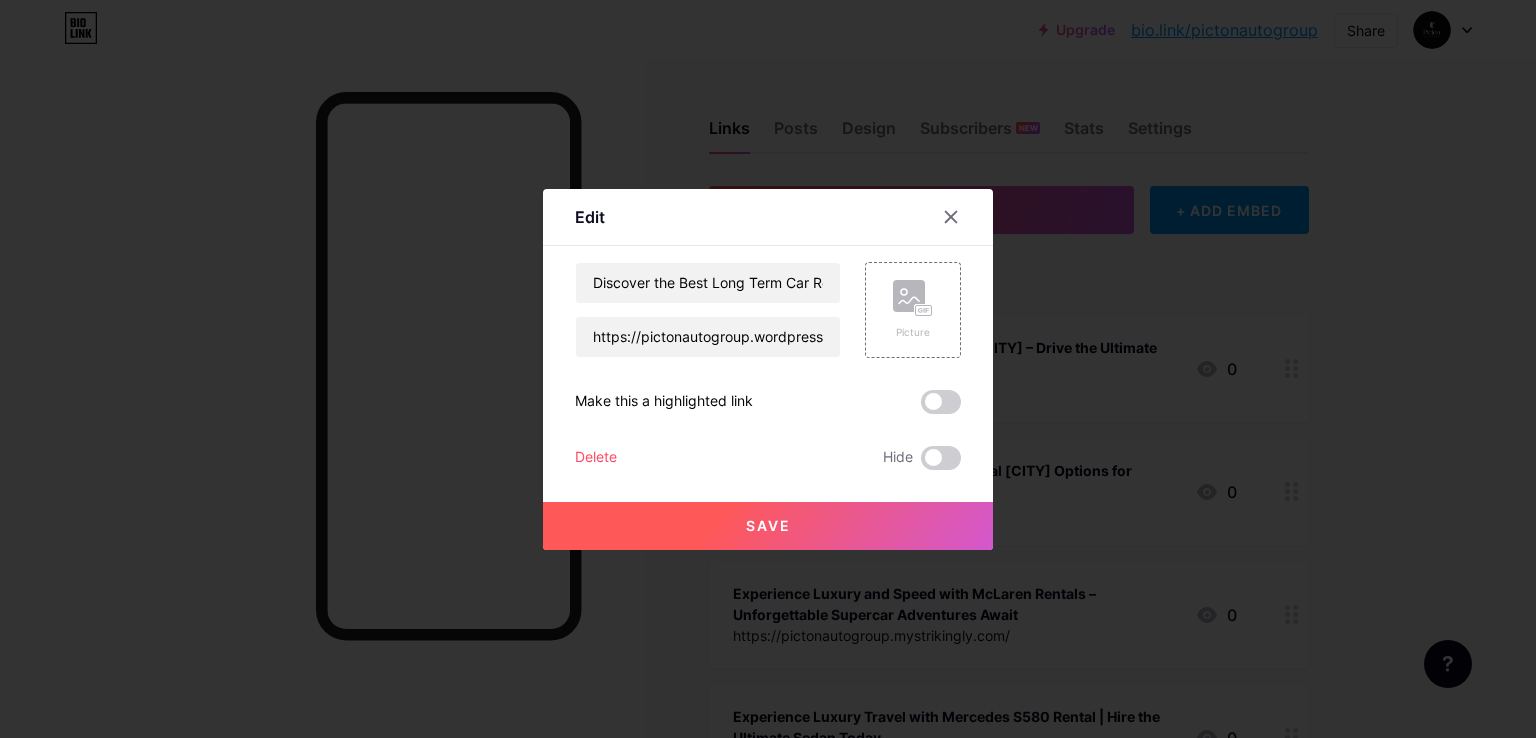 click on "Save" at bounding box center (768, 525) 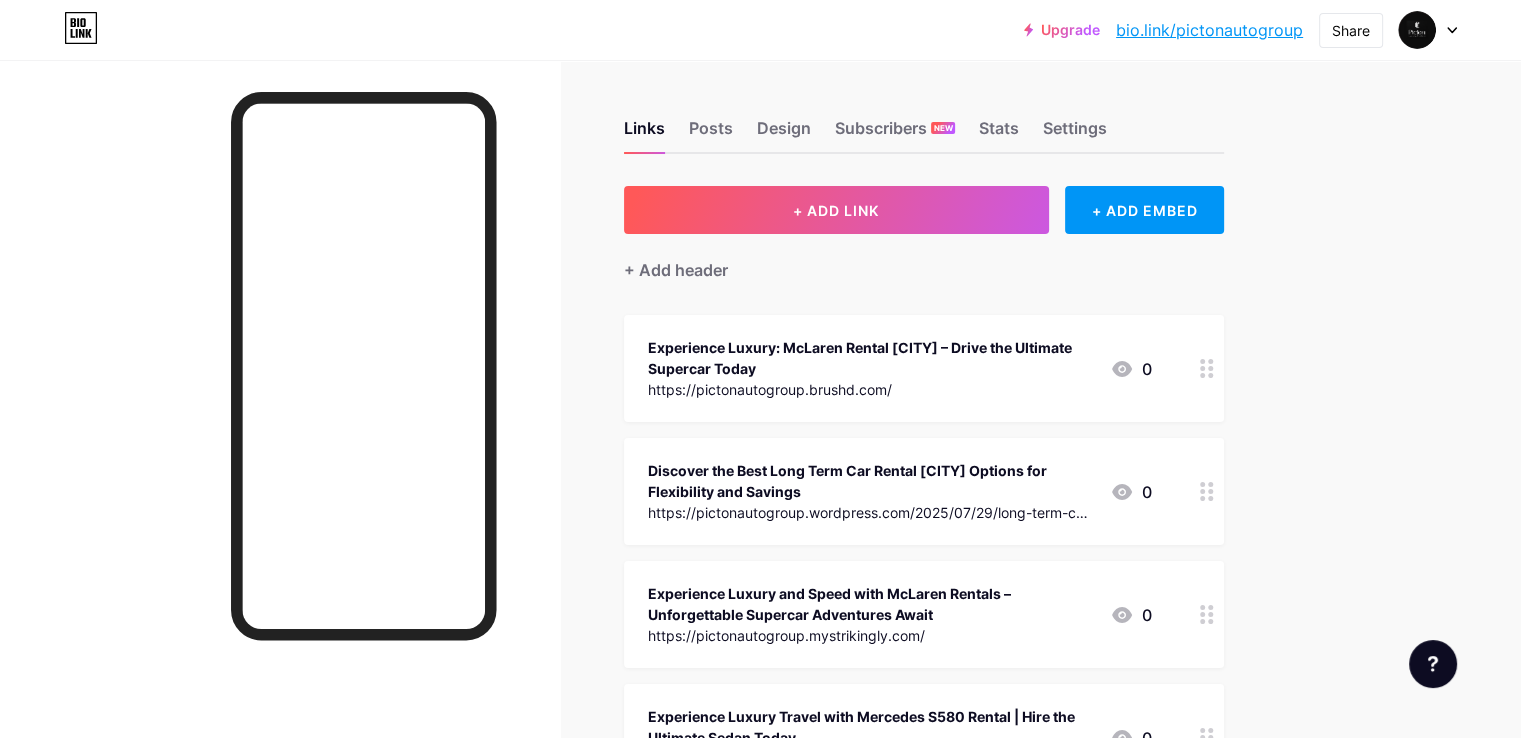 click on "Experience Luxury and Speed with McLaren Rentals – Unforgettable Supercar Adventures Await" at bounding box center (871, 604) 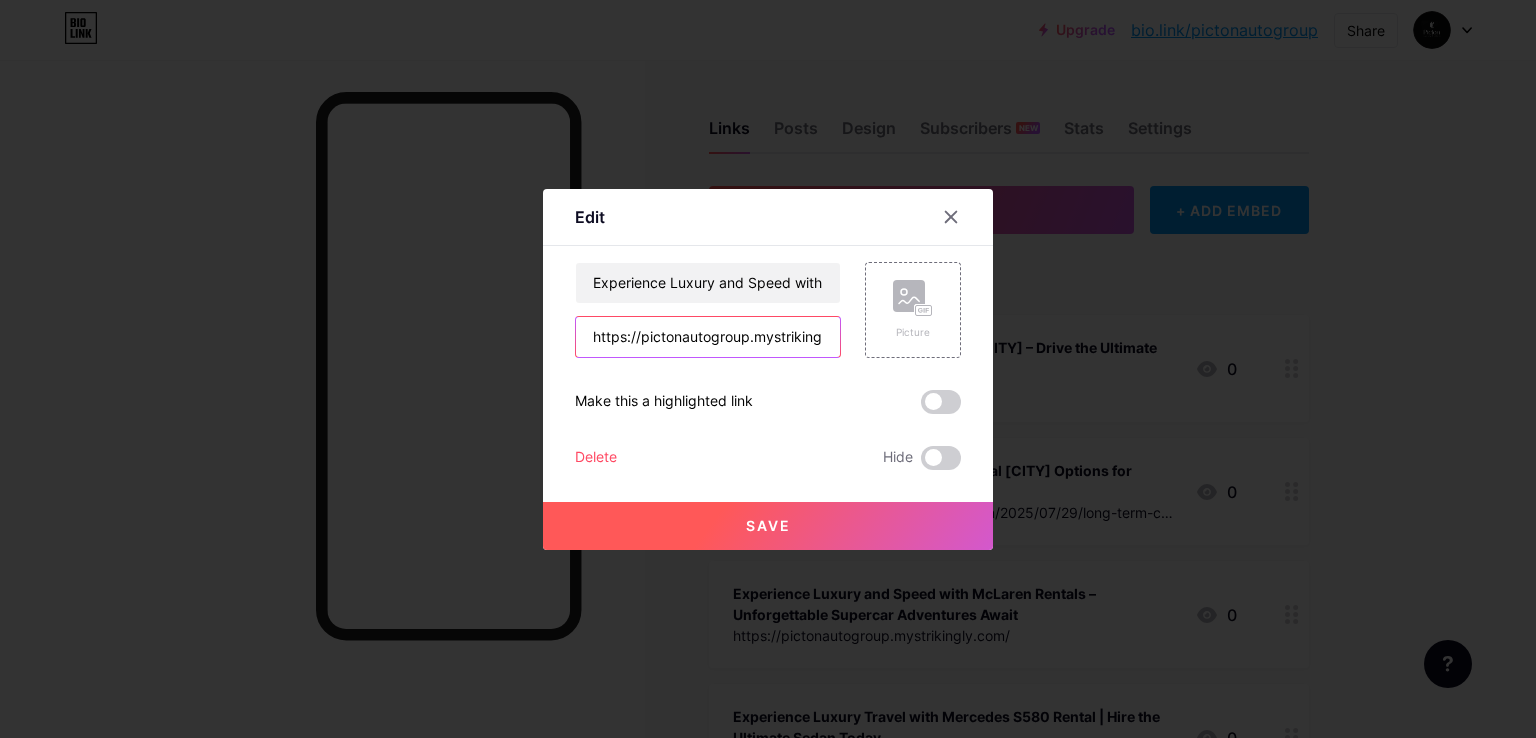 click on "https://pictonautogroup.mystrikingly.com/" at bounding box center (708, 337) 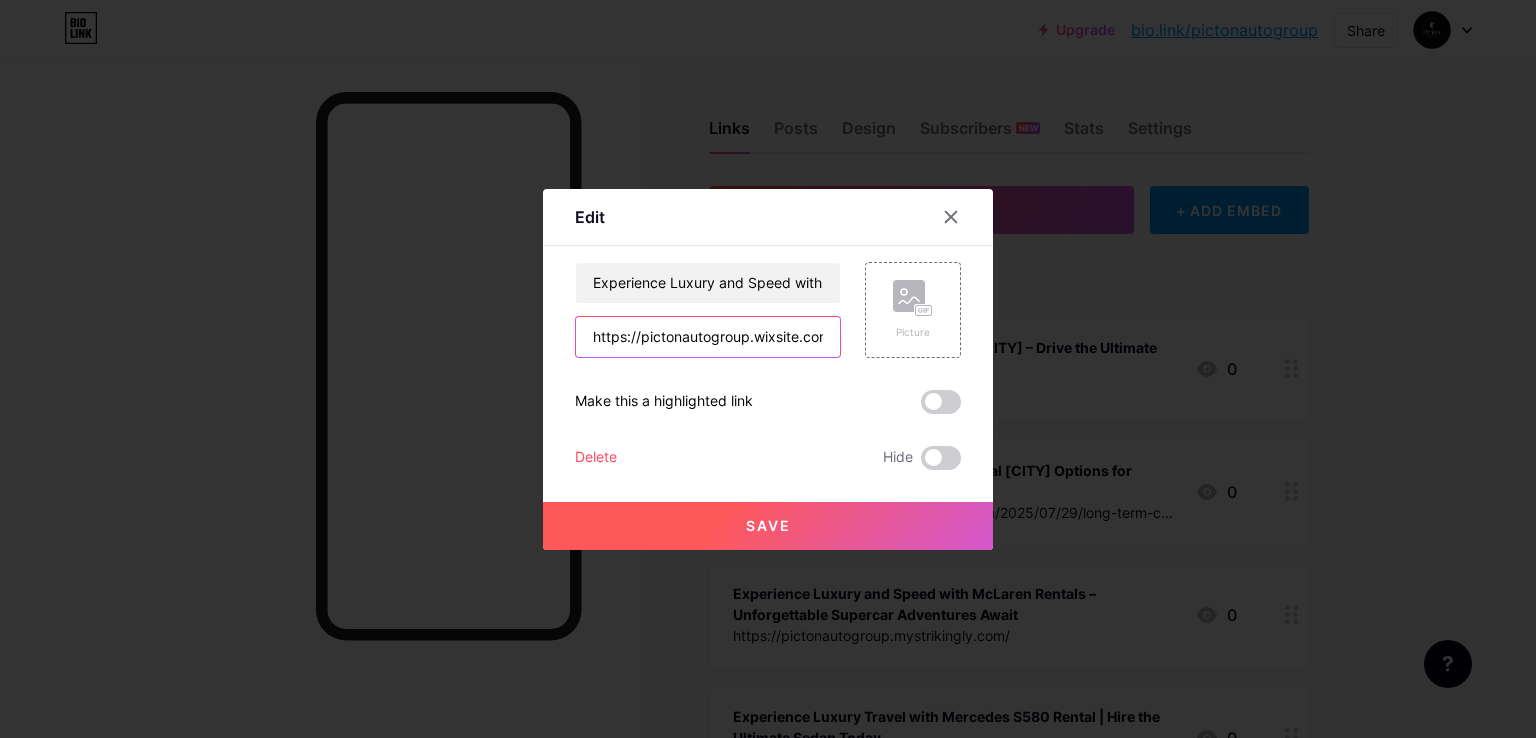scroll, scrollTop: 0, scrollLeft: 223, axis: horizontal 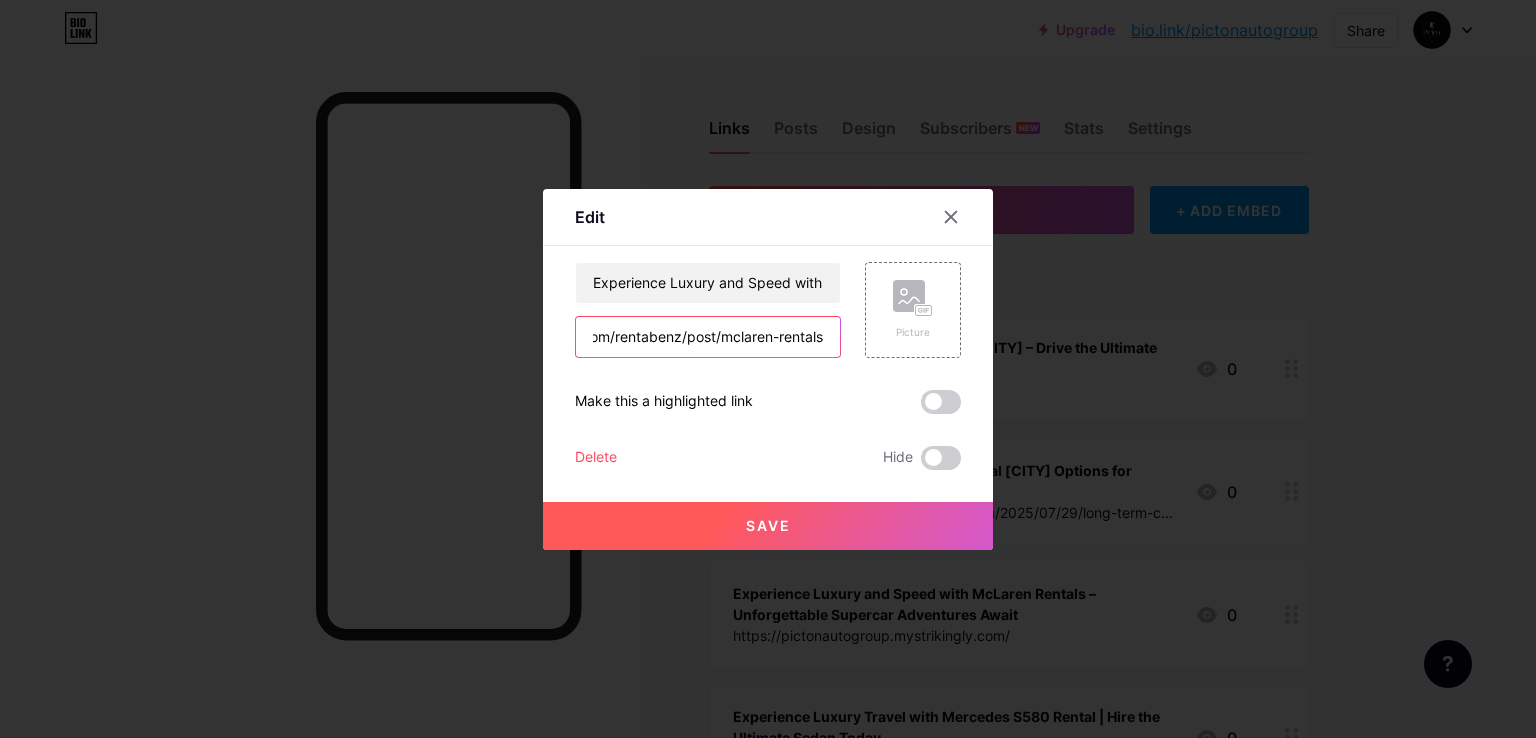 type on "https://pictonautogroup.wixsite.com/rentabenz/post/mclaren-rentals" 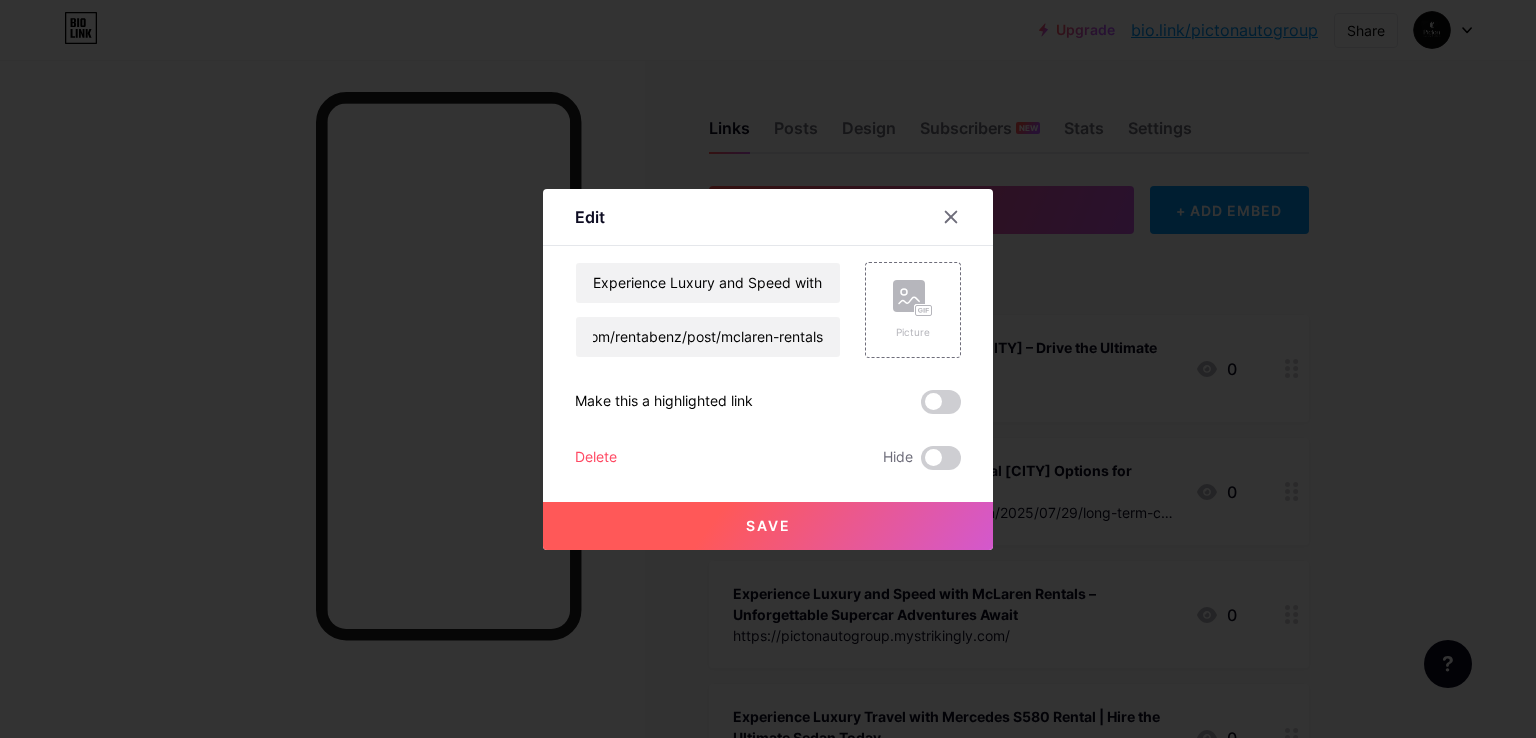 click on "Save" at bounding box center [768, 526] 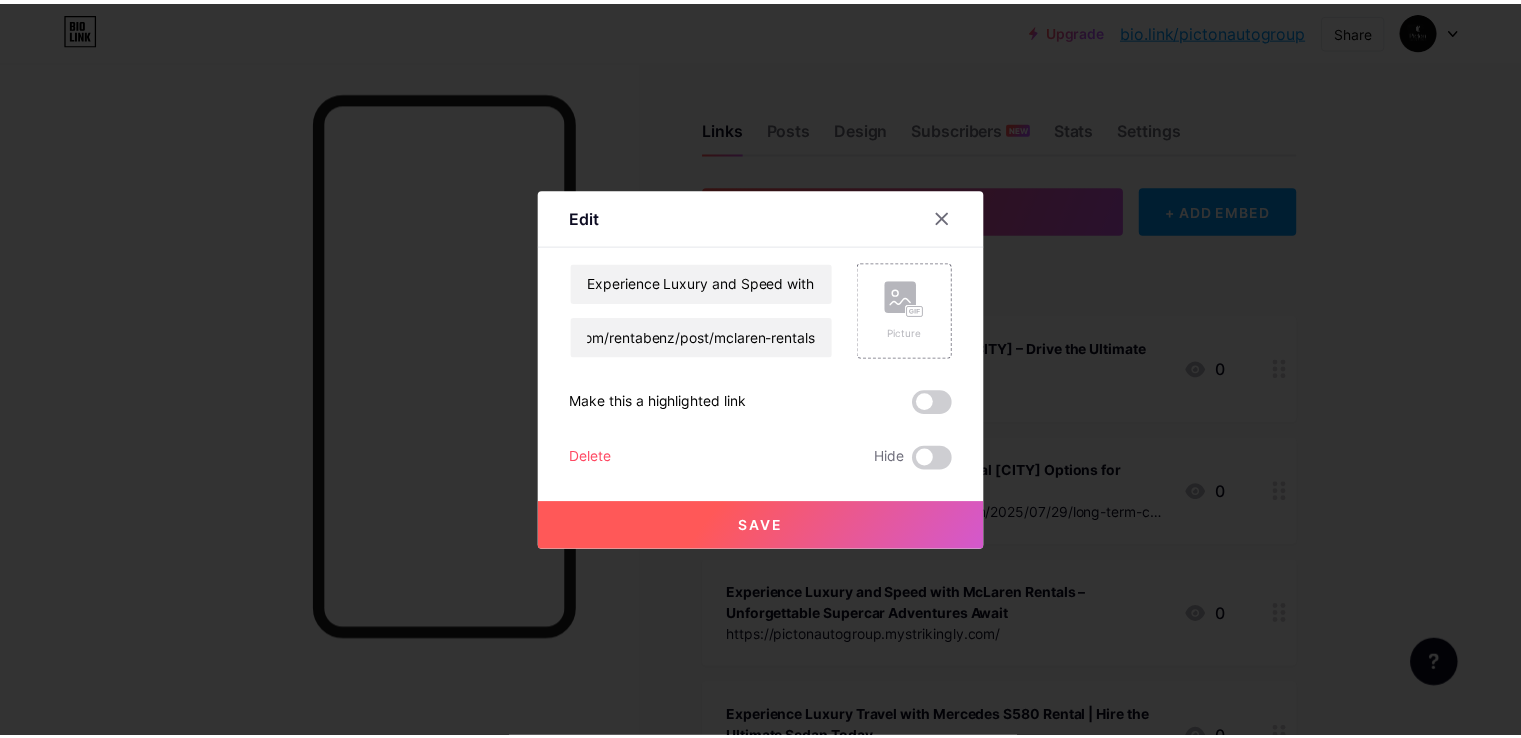 scroll, scrollTop: 0, scrollLeft: 0, axis: both 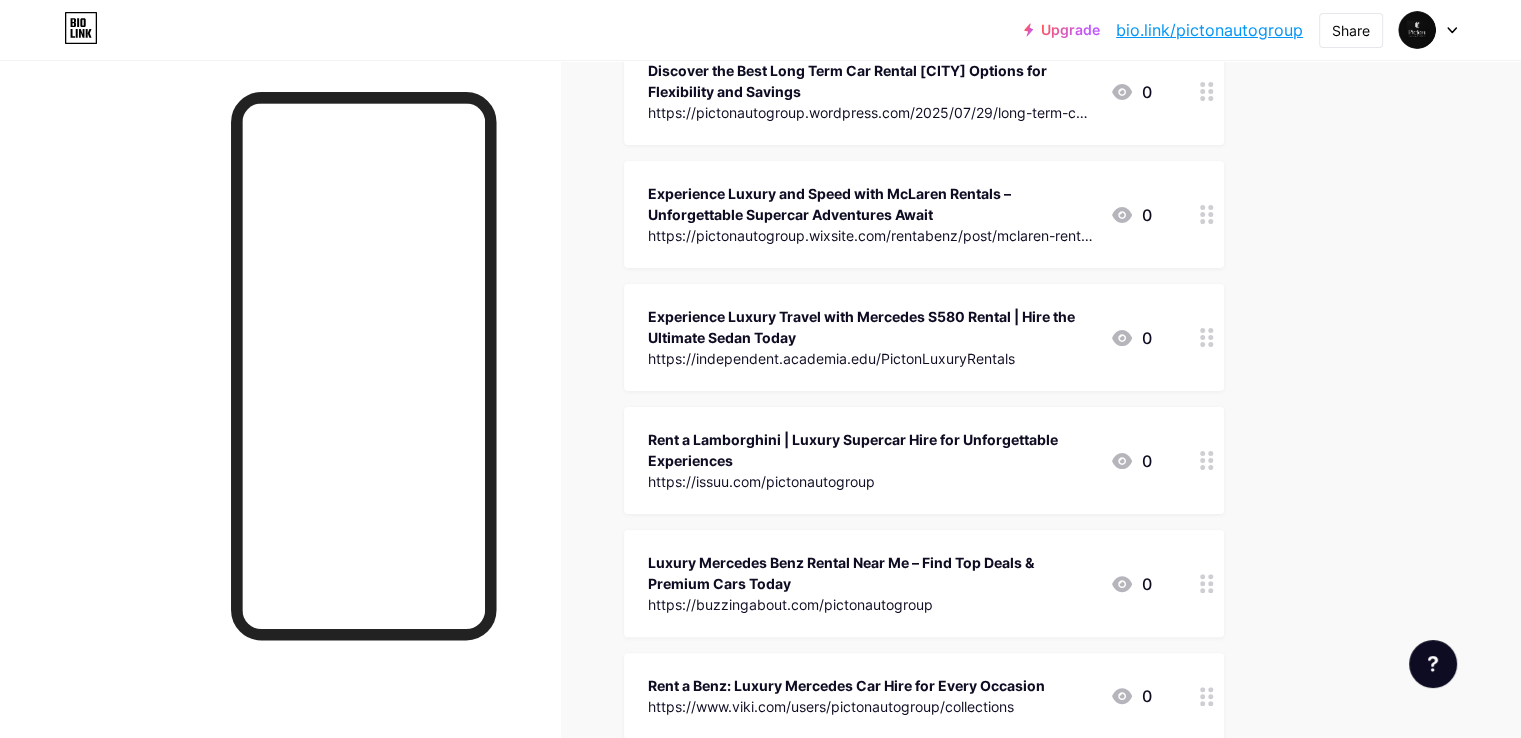 click on "Rent a Lamborghini | Luxury Supercar Hire for Unforgettable Experiences" at bounding box center [871, 450] 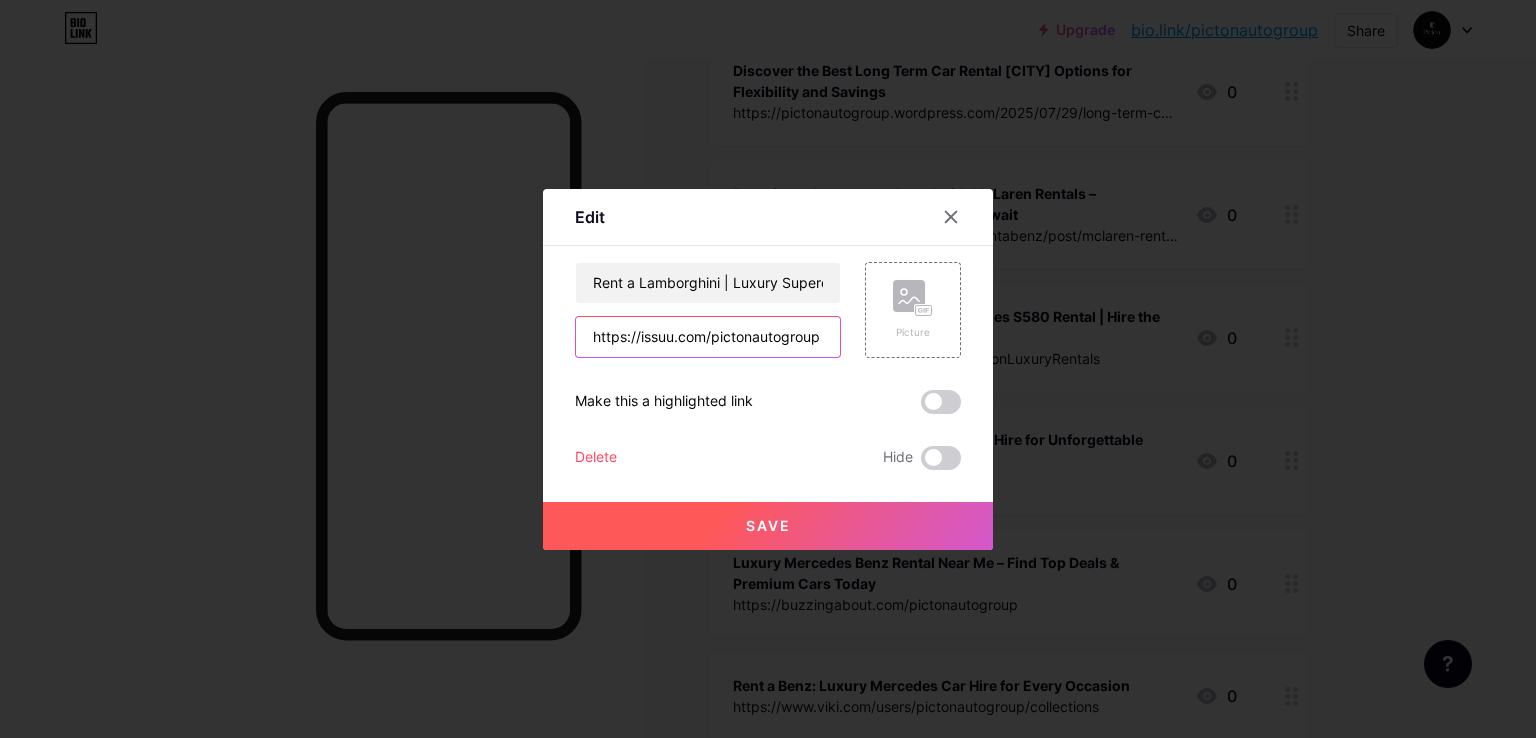 click on "https://issuu.com/pictonautogroup" at bounding box center (708, 337) 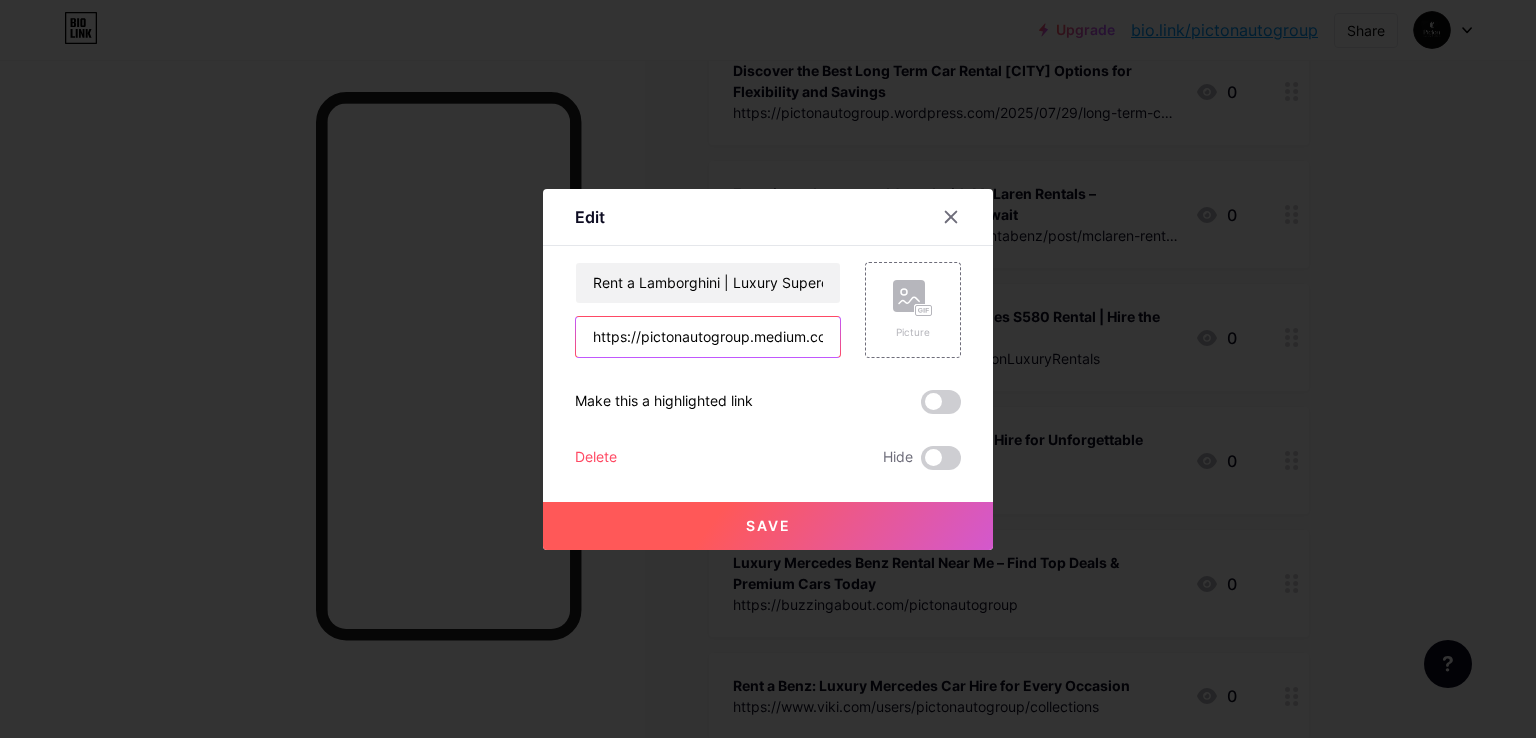 scroll, scrollTop: 0, scrollLeft: 243, axis: horizontal 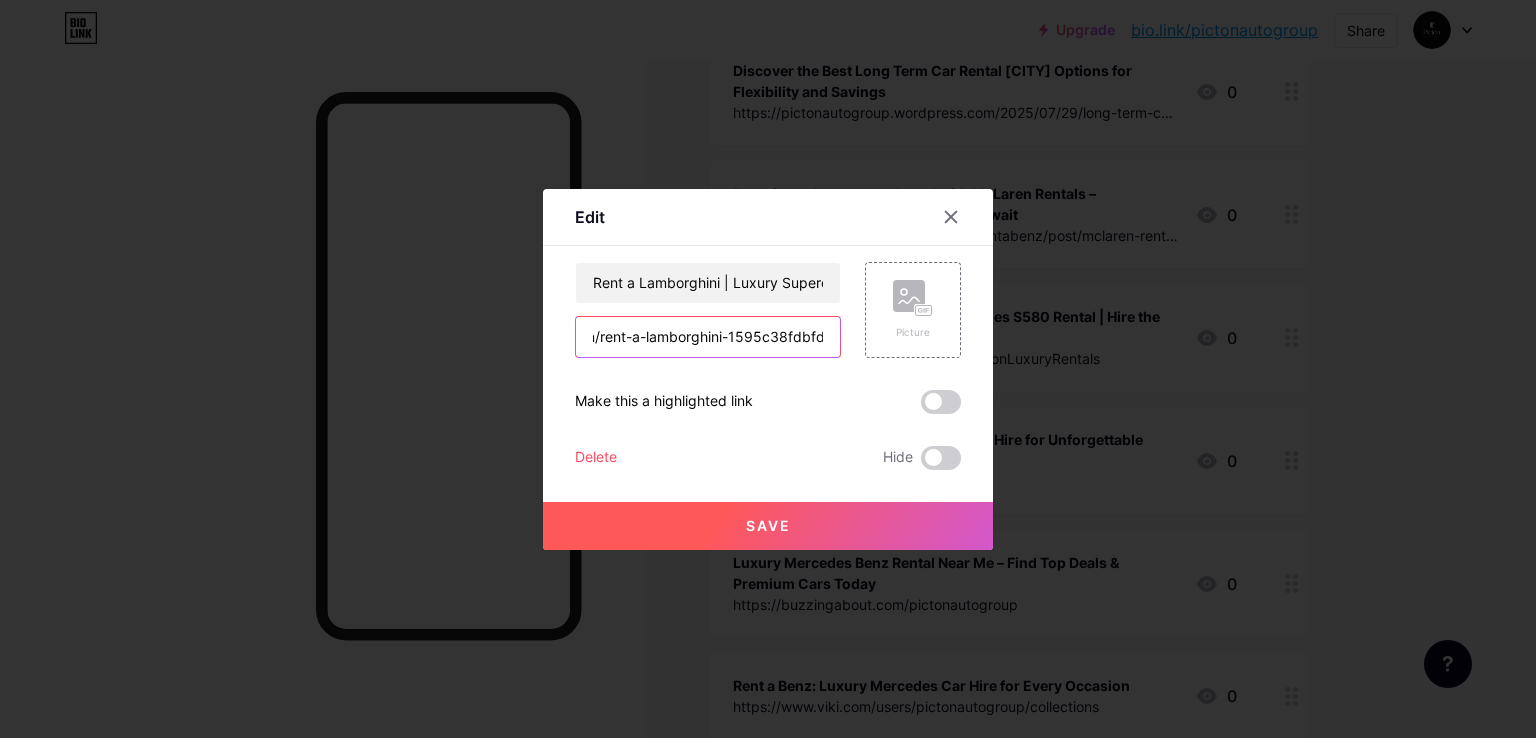 type on "https://pictonautogroup.medium.com/rent-a-lamborghini-1595c38fdbfd" 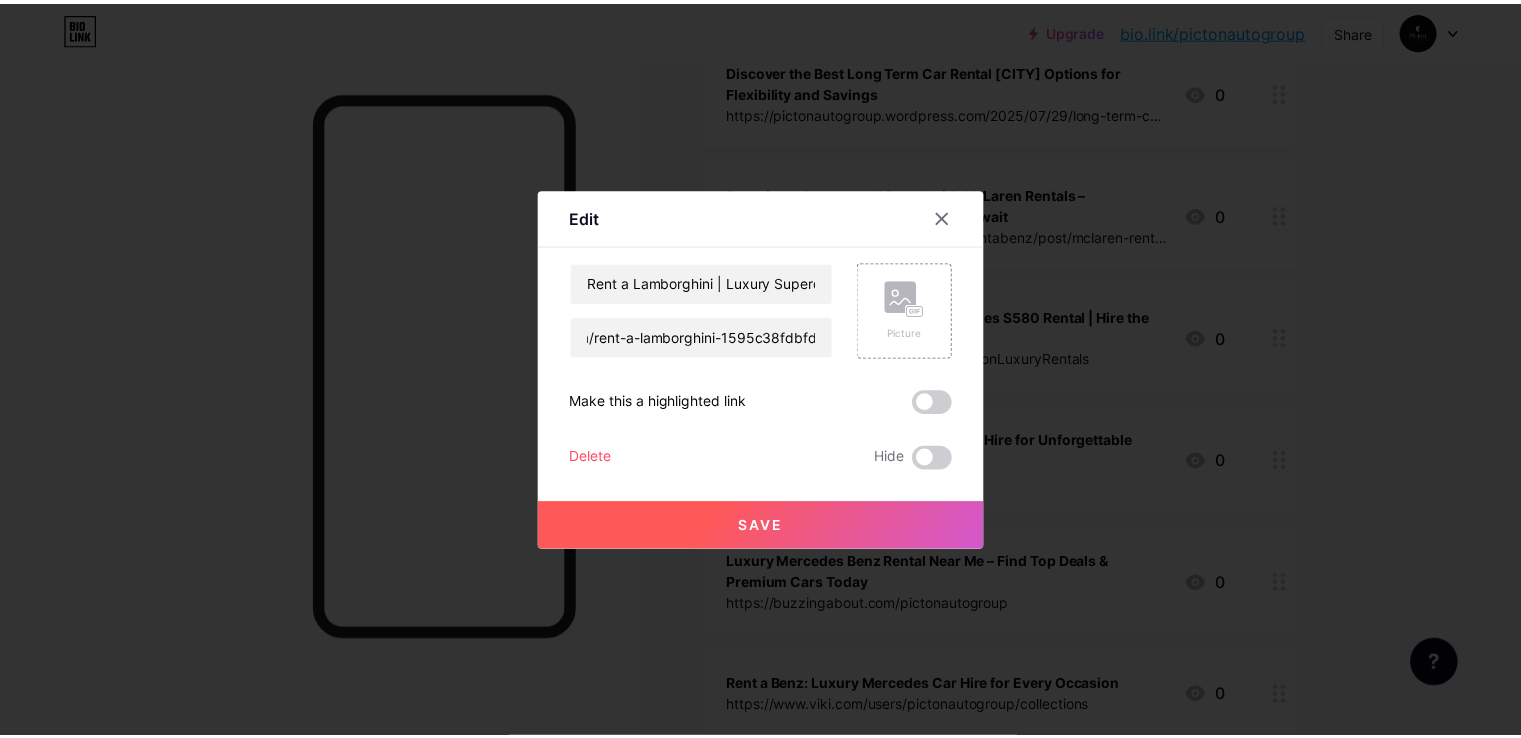 scroll, scrollTop: 0, scrollLeft: 0, axis: both 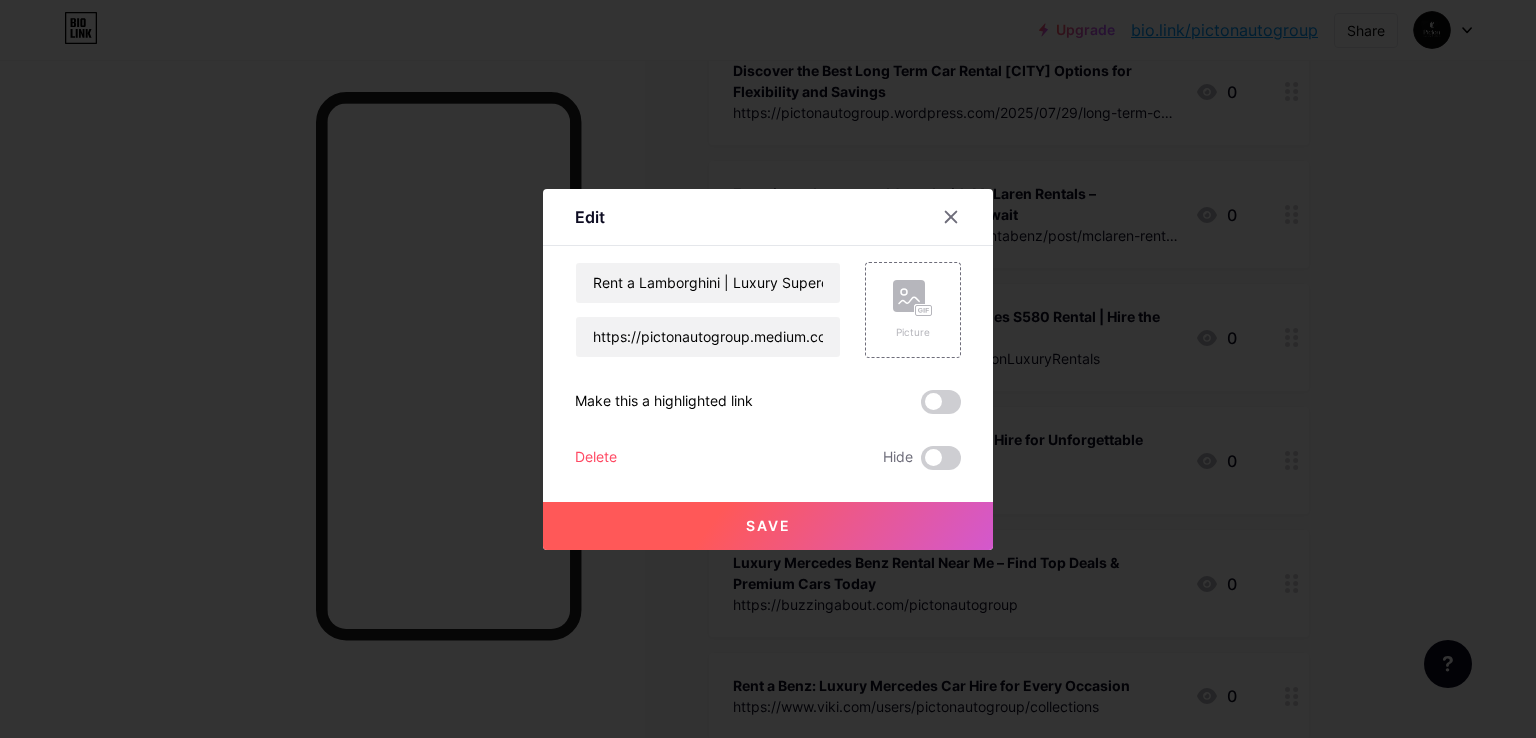 click on "Save" at bounding box center [768, 526] 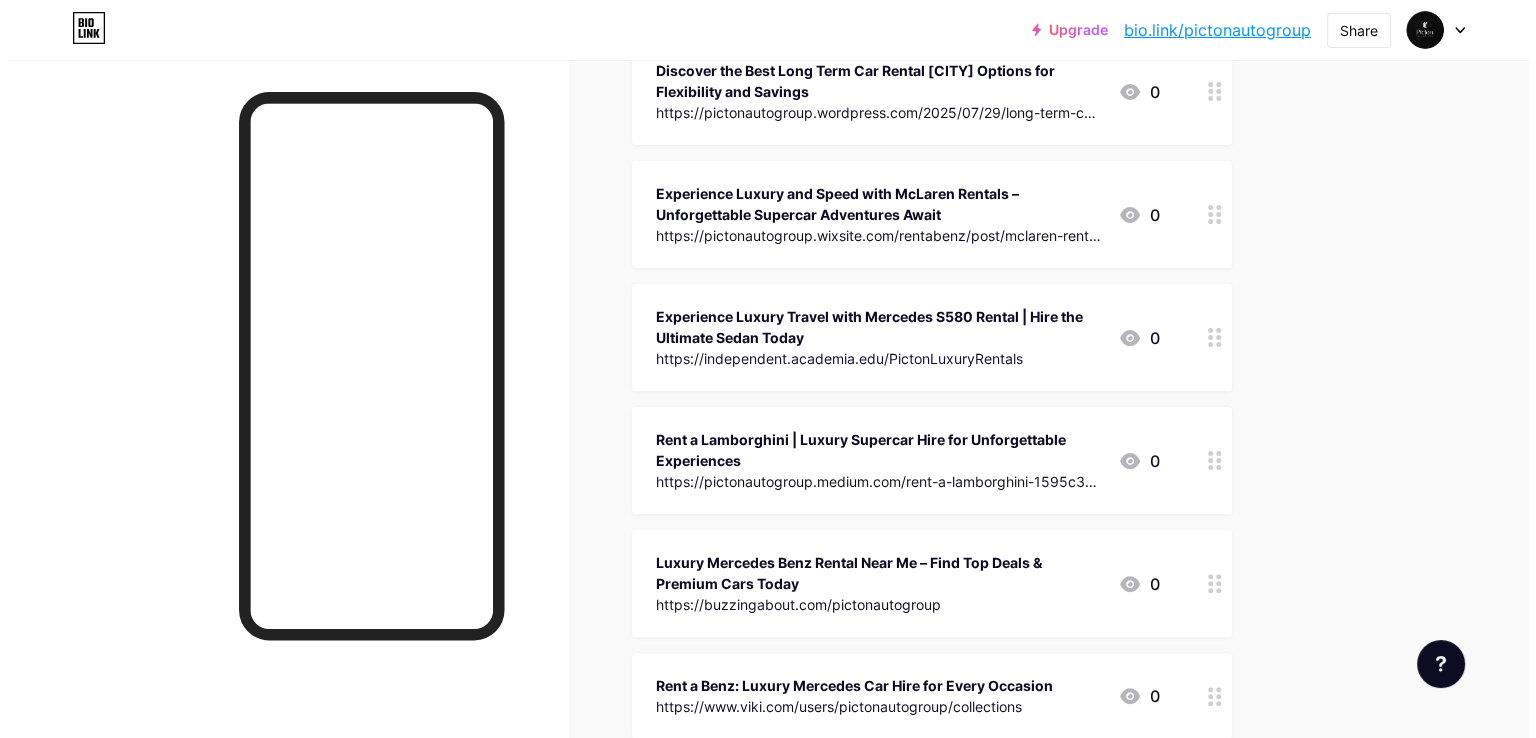 scroll, scrollTop: 800, scrollLeft: 0, axis: vertical 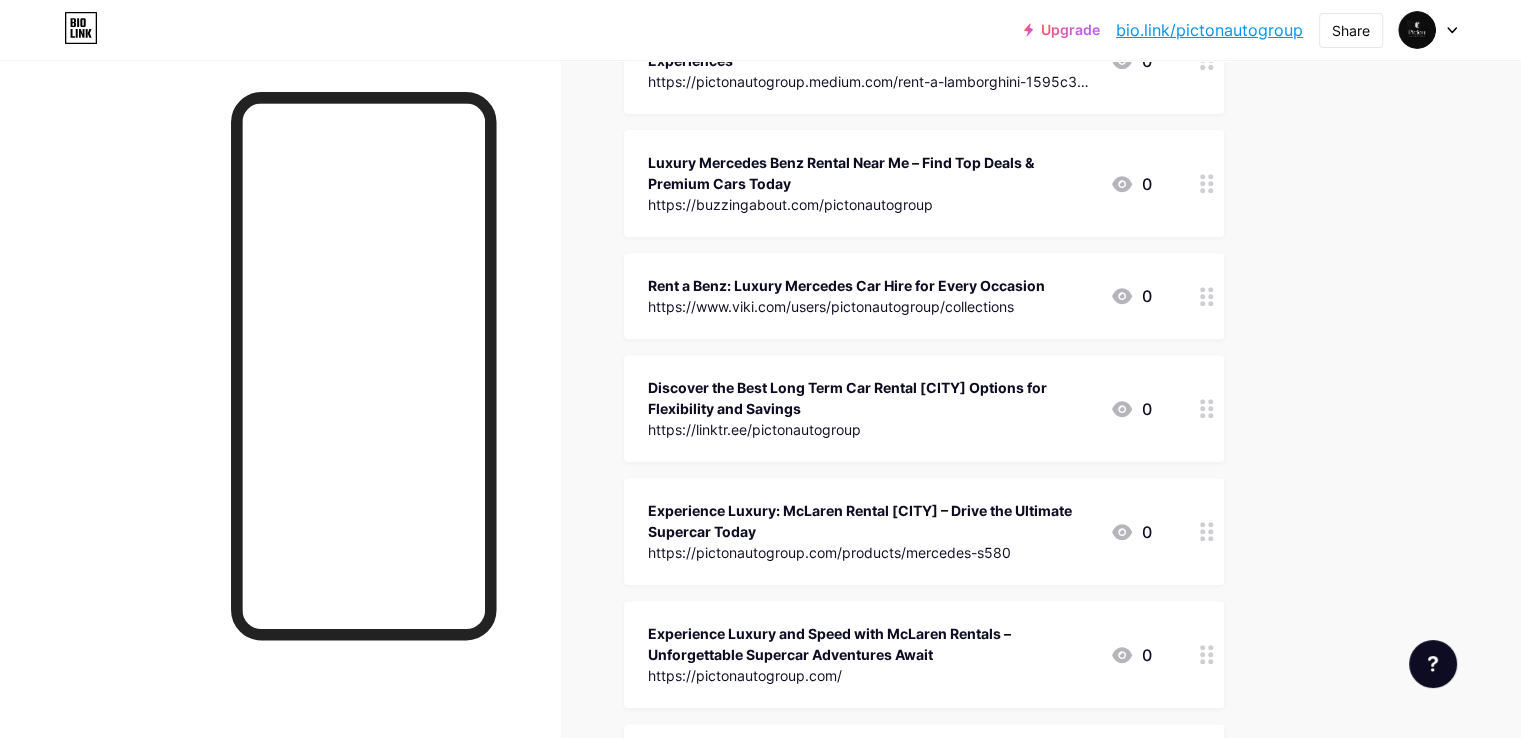click on "Luxury Mercedes Benz Rental Near Me – Find Top Deals & Premium Cars Today" at bounding box center [871, 173] 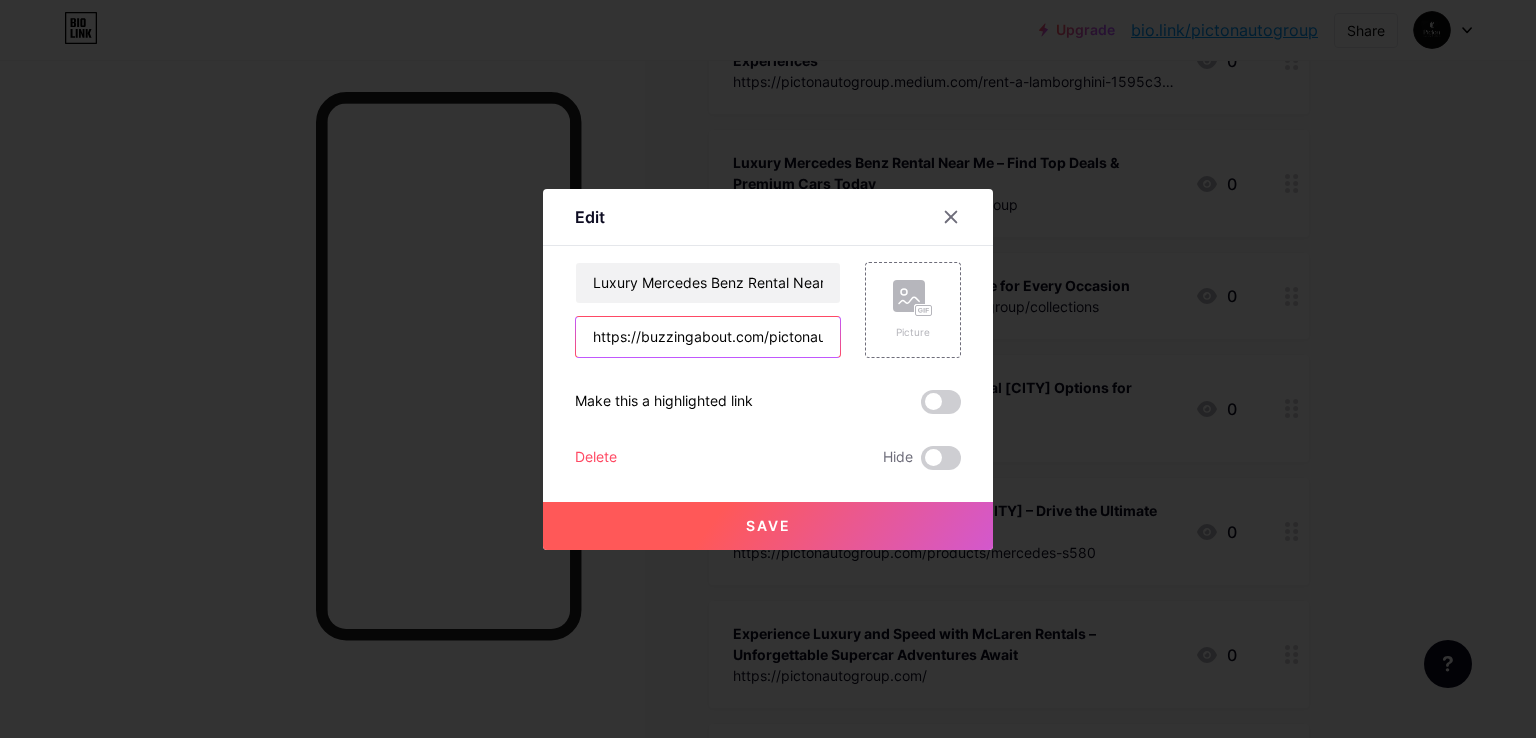 click on "https://buzzingabout.com/pictonautogroup" at bounding box center [708, 337] 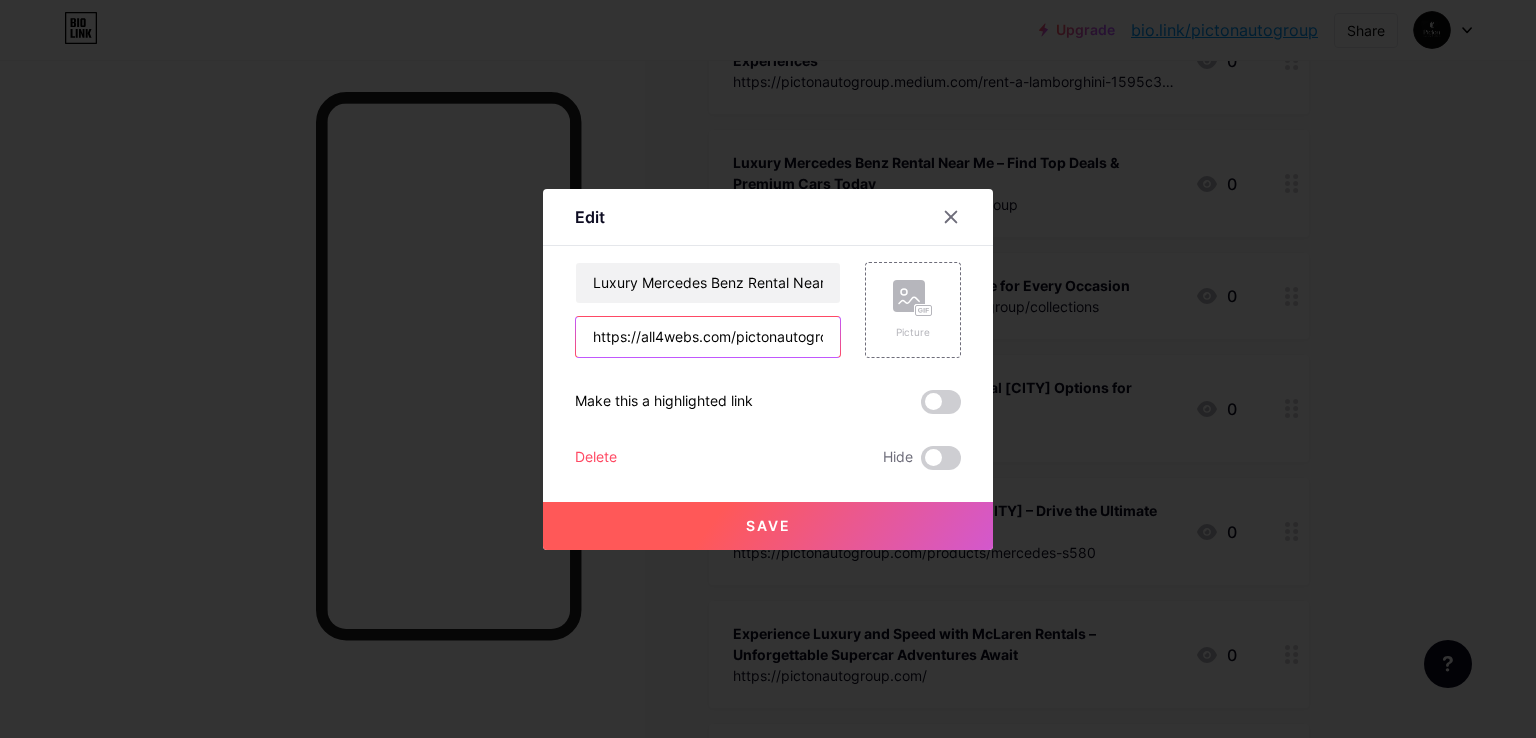 scroll, scrollTop: 0, scrollLeft: 93, axis: horizontal 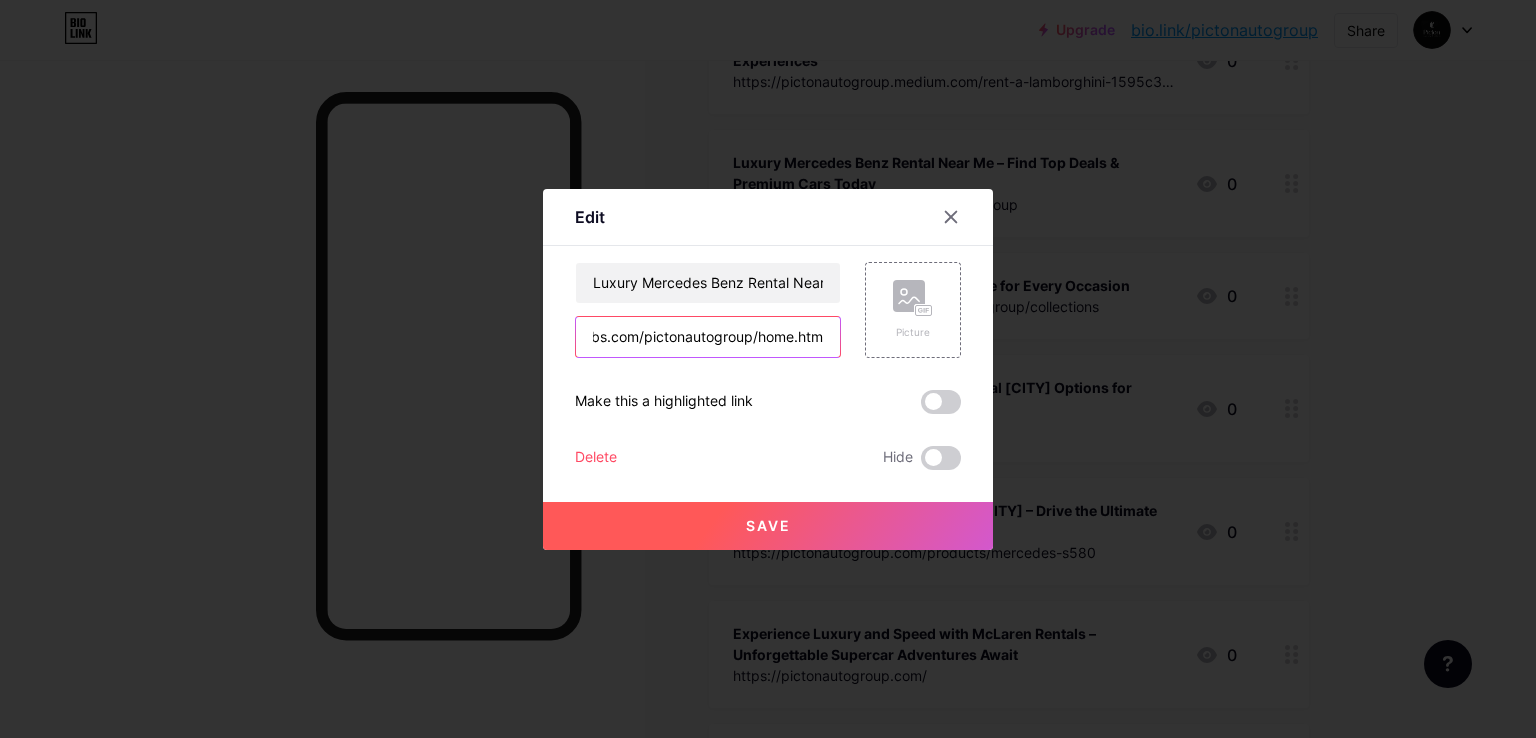 type on "https://all4webs.com/pictonautogroup/home.htm" 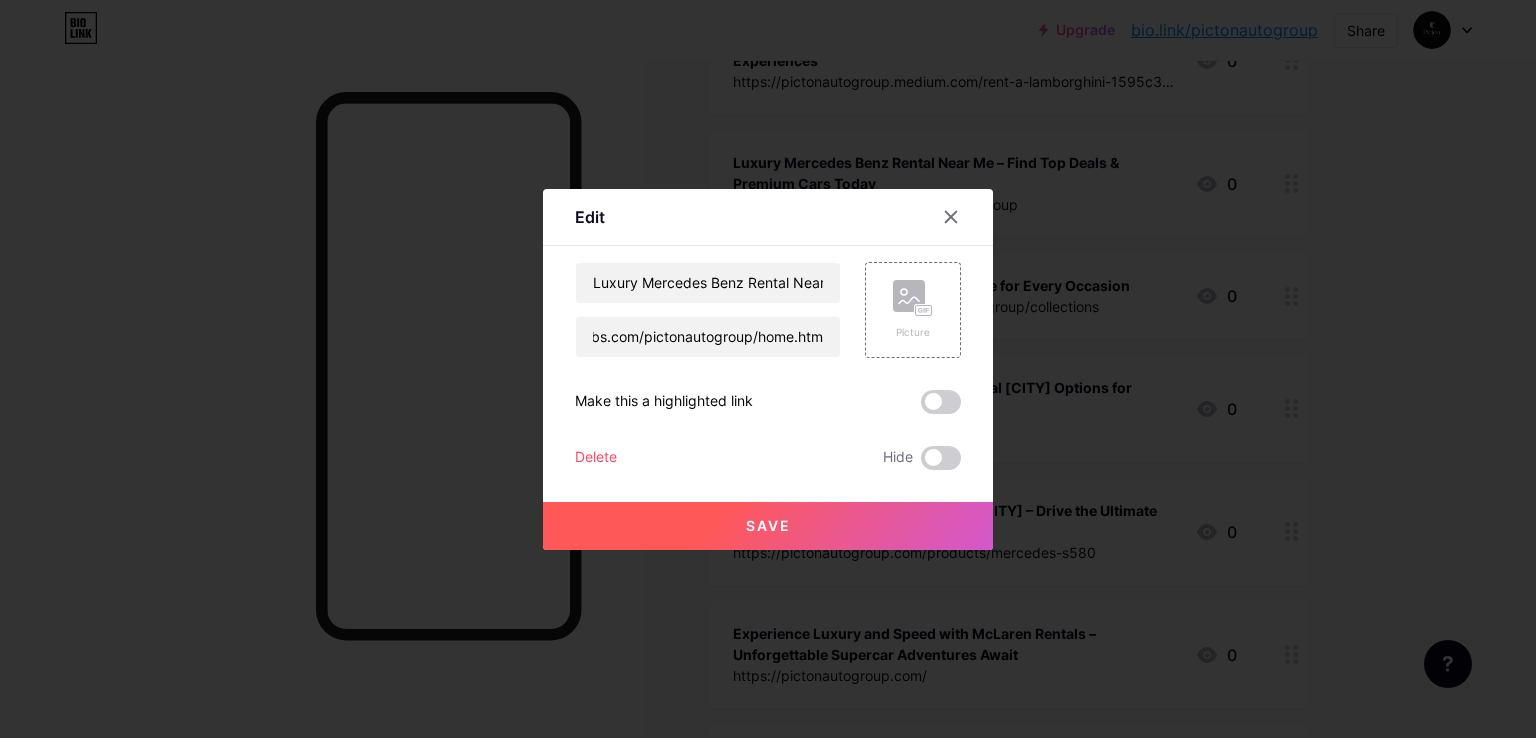 scroll, scrollTop: 0, scrollLeft: 0, axis: both 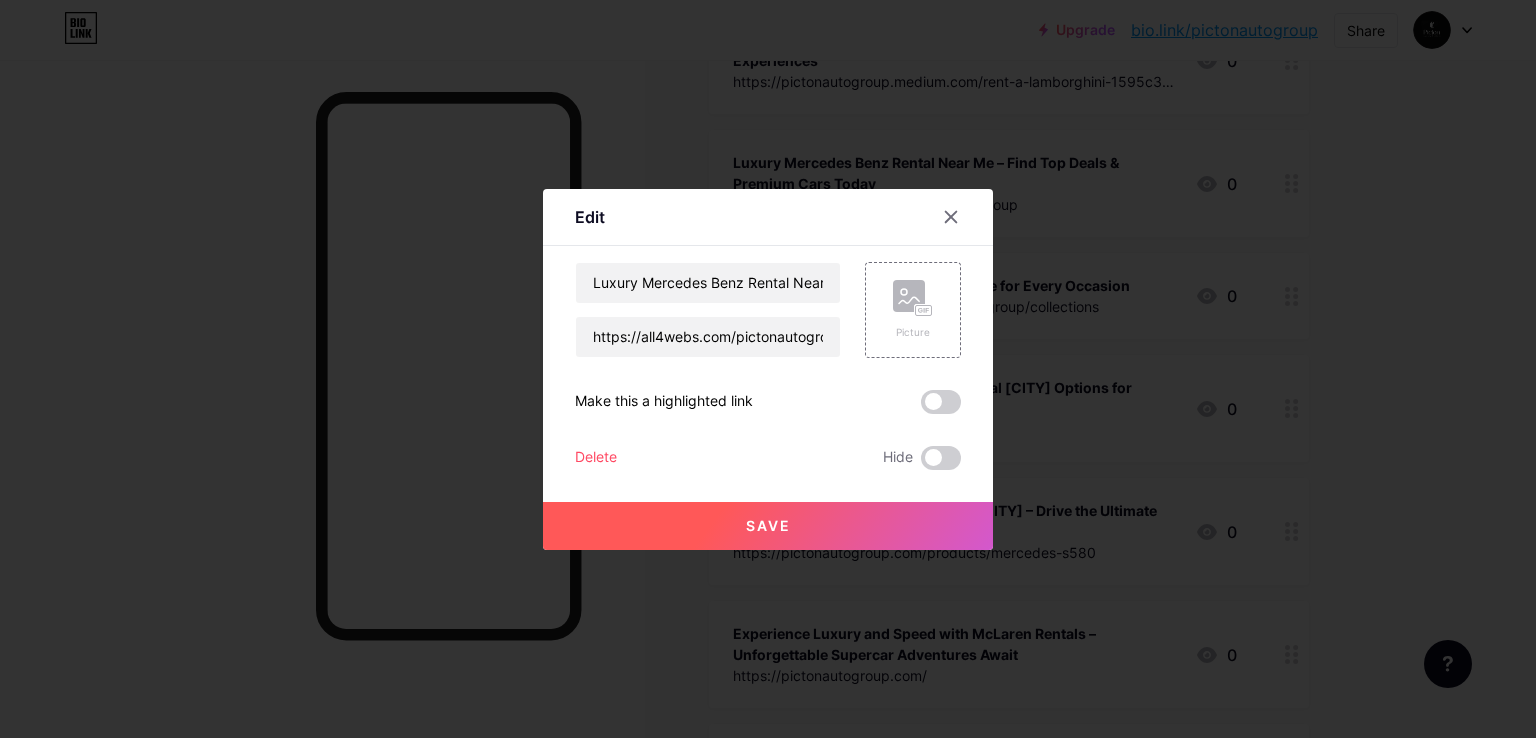 click on "Save" at bounding box center (768, 526) 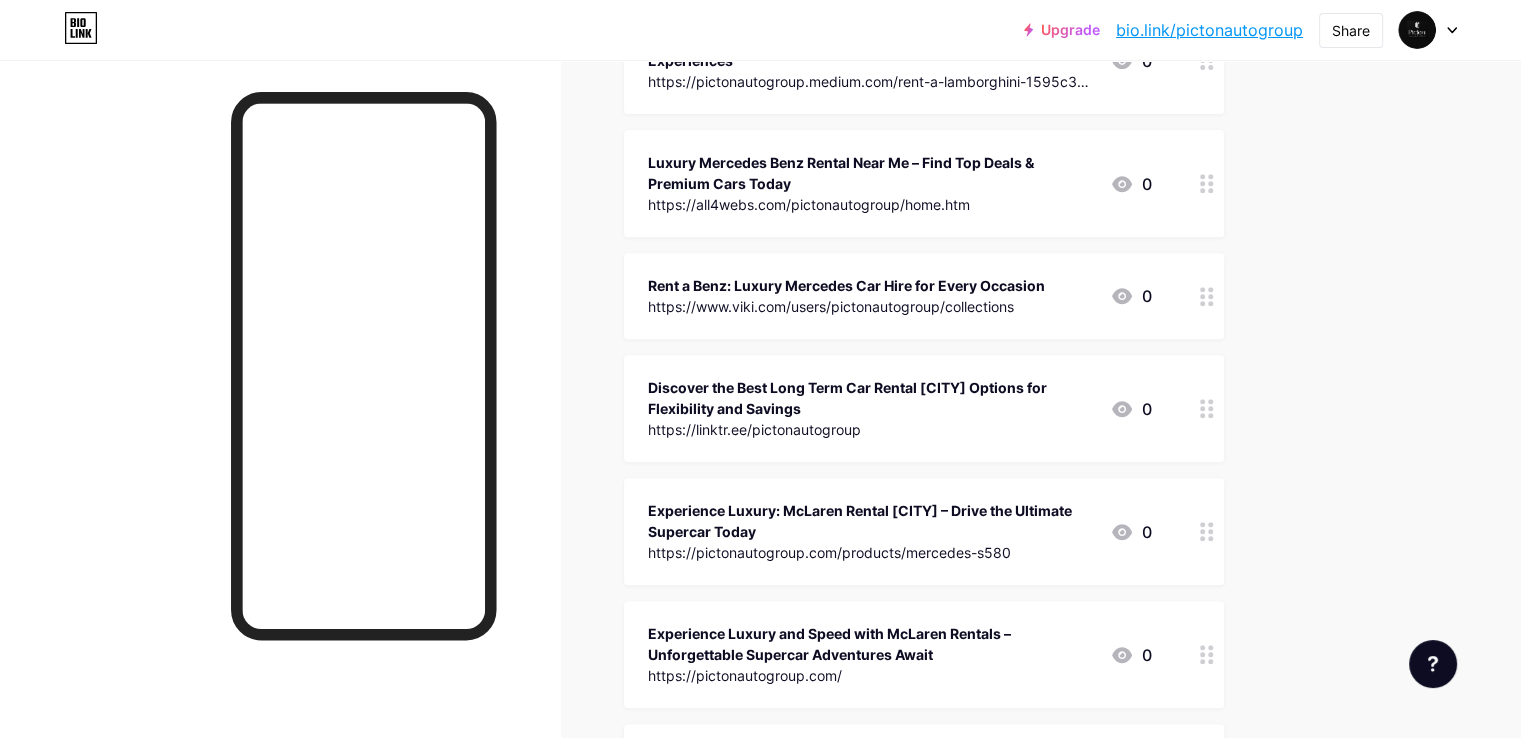 click on "Rent a Benz: Luxury Mercedes Car Hire for Every Occasion" at bounding box center (846, 285) 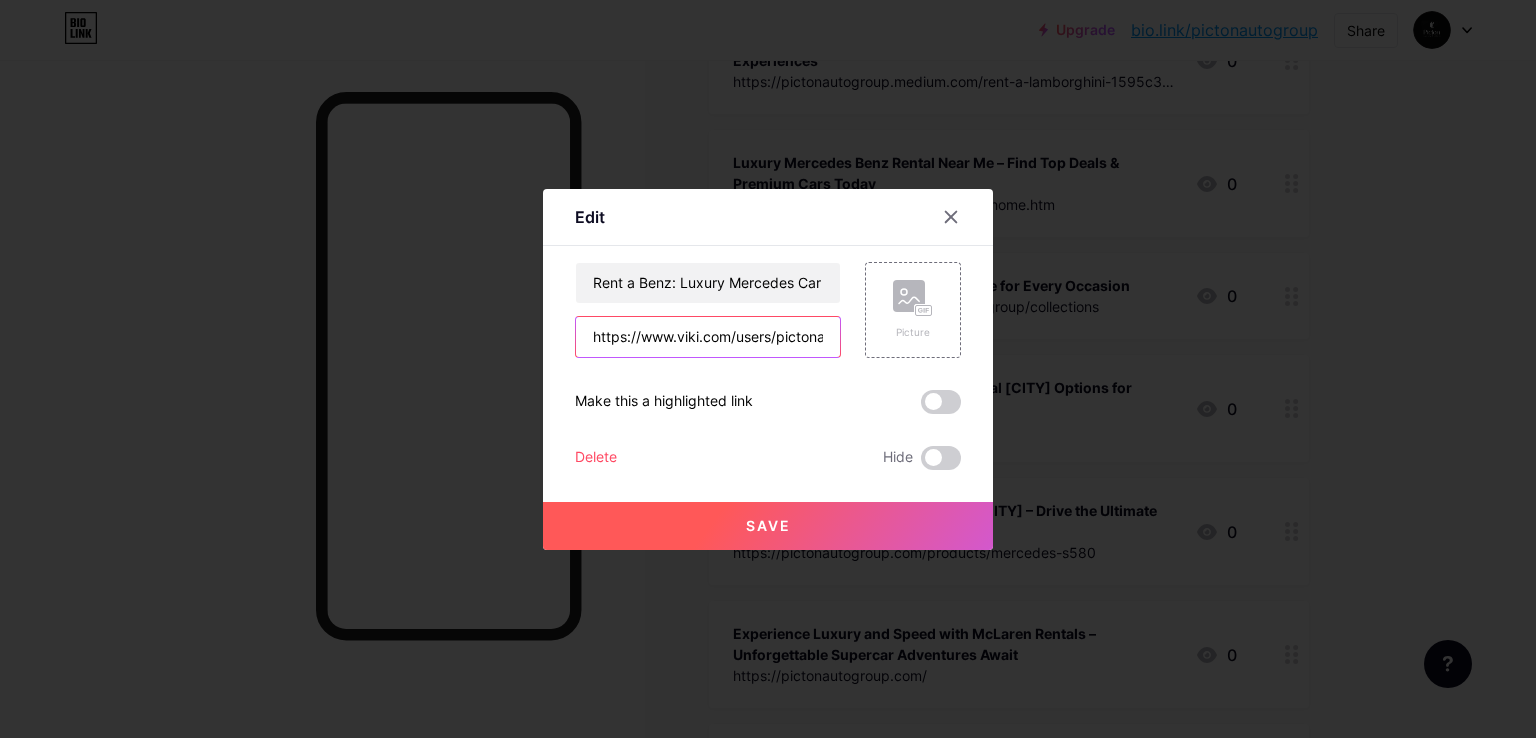 click on "https://www.viki.com/users/pictonautogroup/collections" at bounding box center (708, 337) 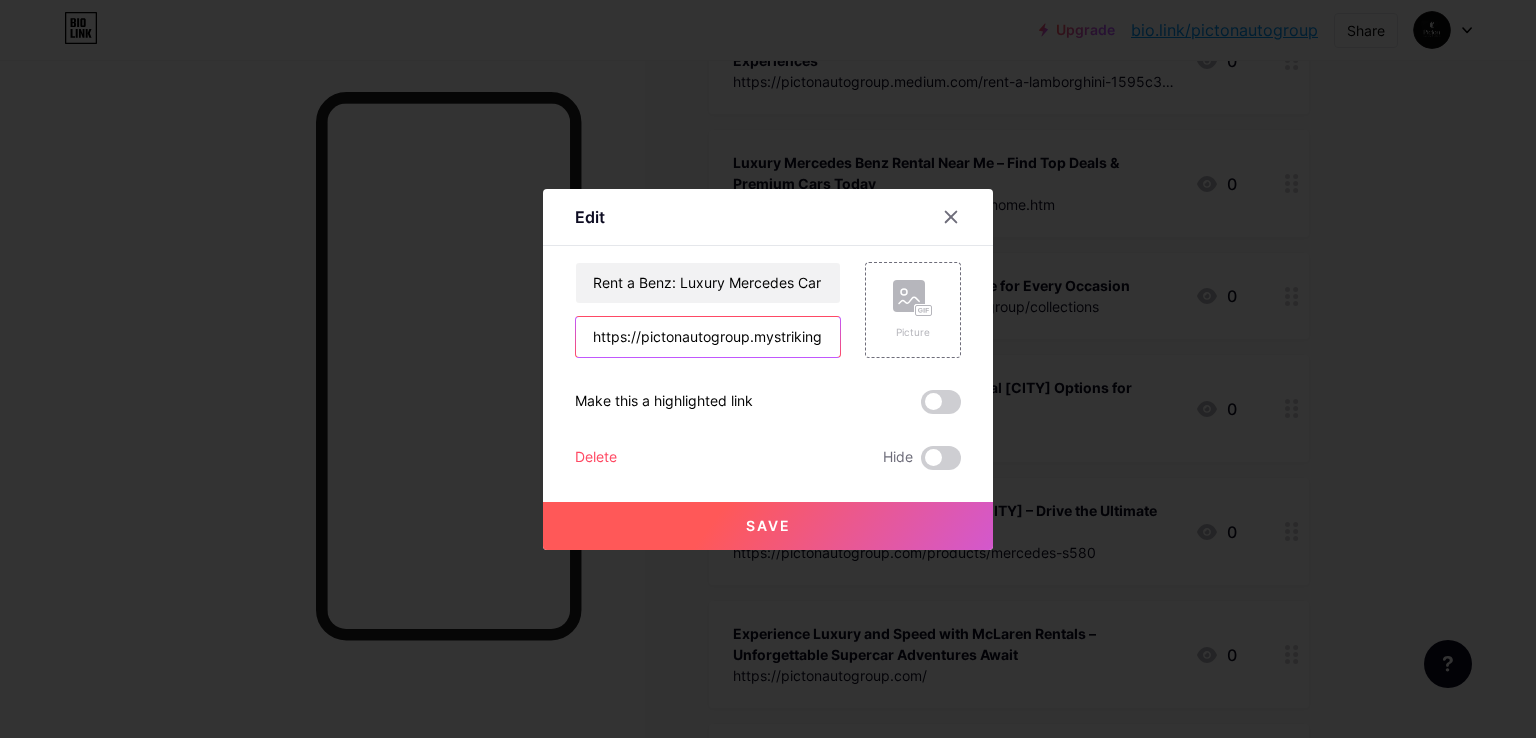 scroll, scrollTop: 0, scrollLeft: 159, axis: horizontal 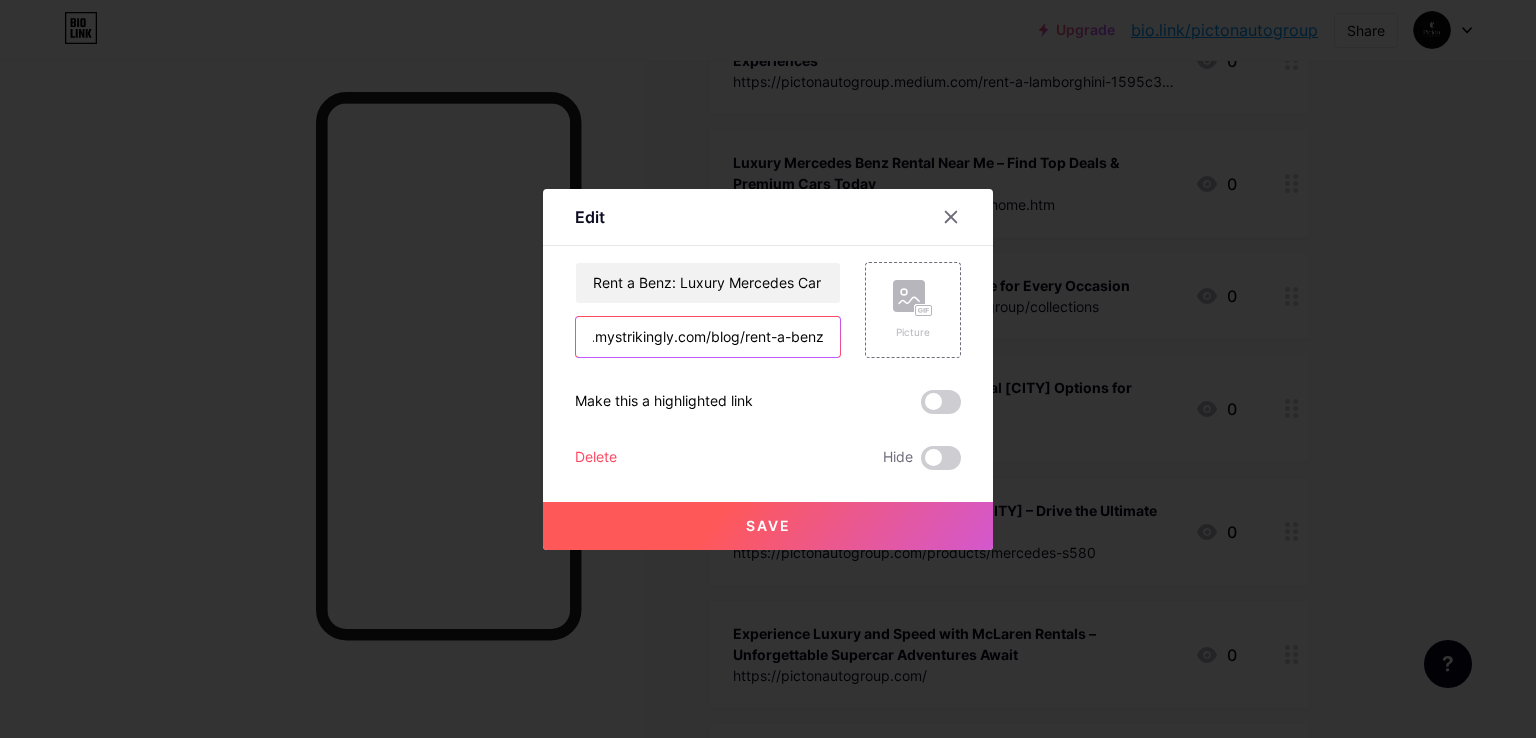 type on "https://pictonautogroup.mystrikingly.com/blog/rent-a-benz" 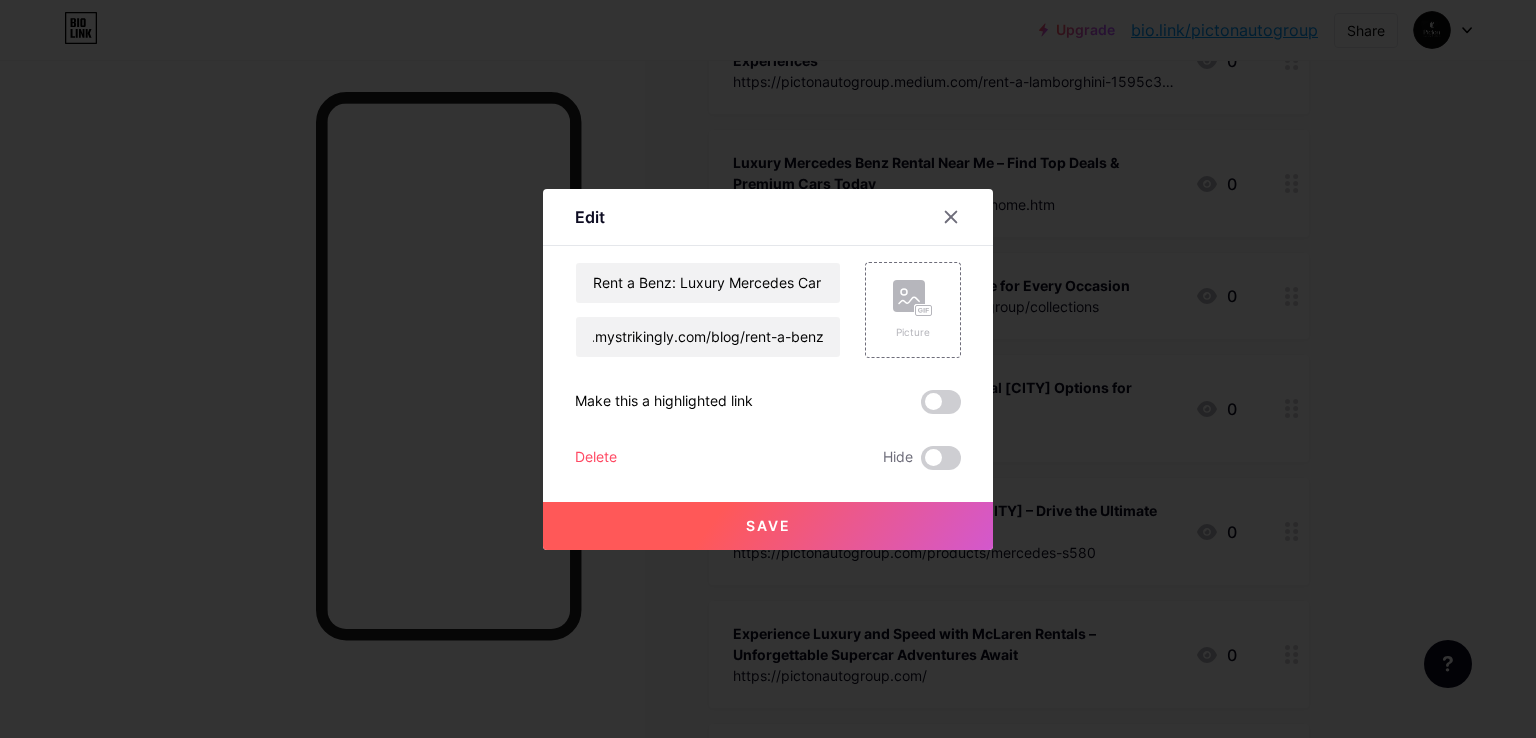 click on "Save" at bounding box center (768, 525) 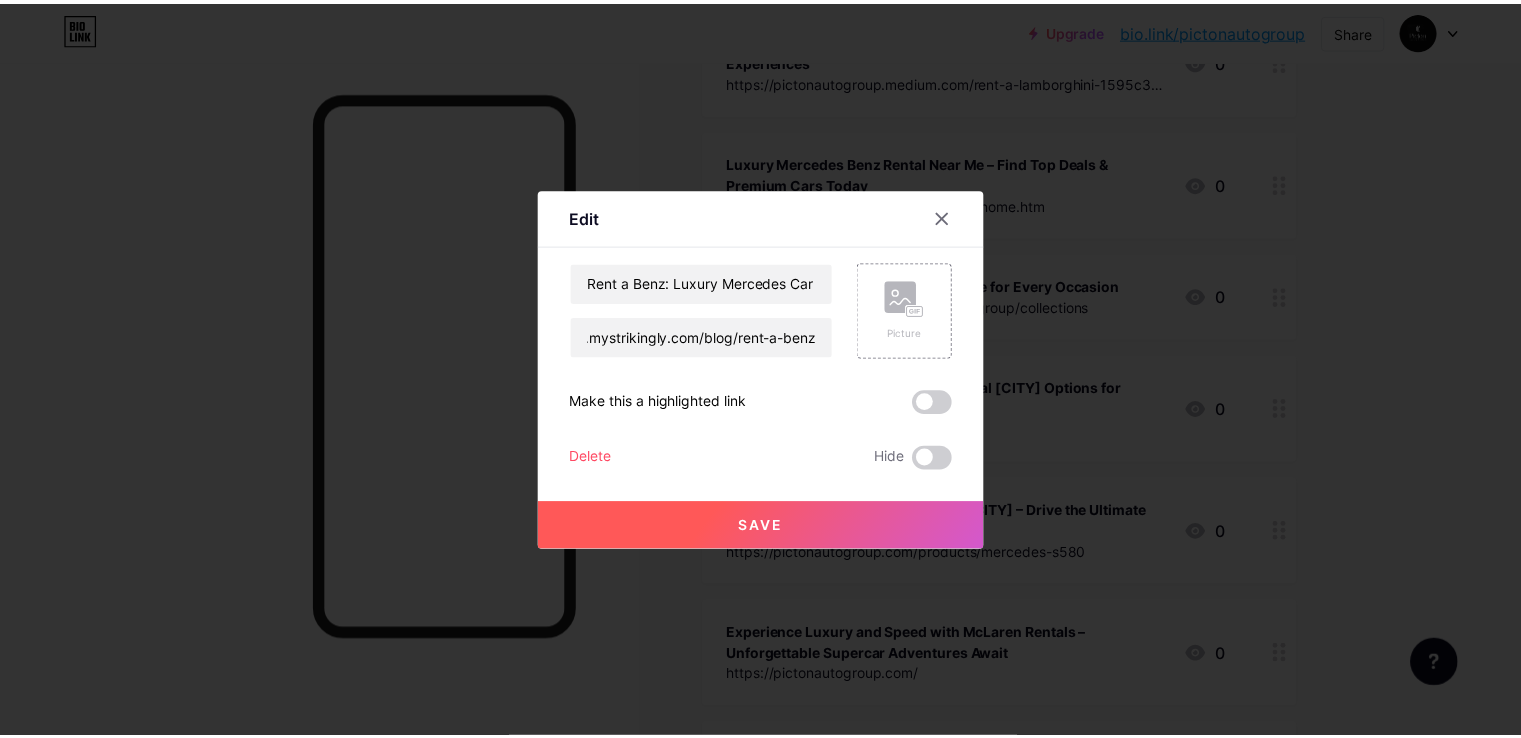 scroll, scrollTop: 0, scrollLeft: 0, axis: both 